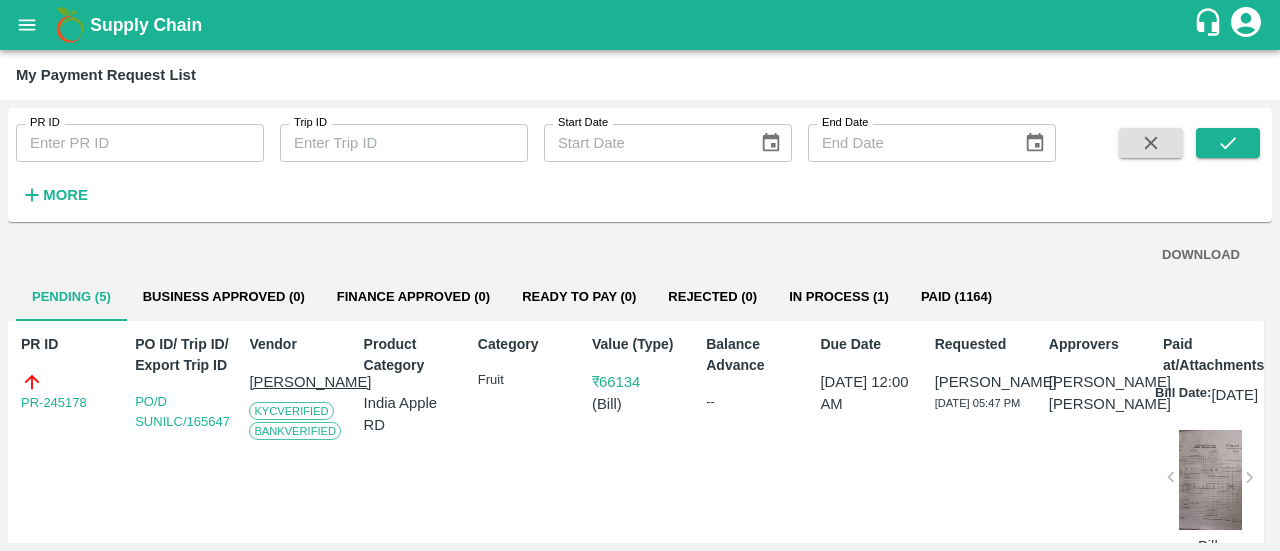 scroll, scrollTop: 0, scrollLeft: 0, axis: both 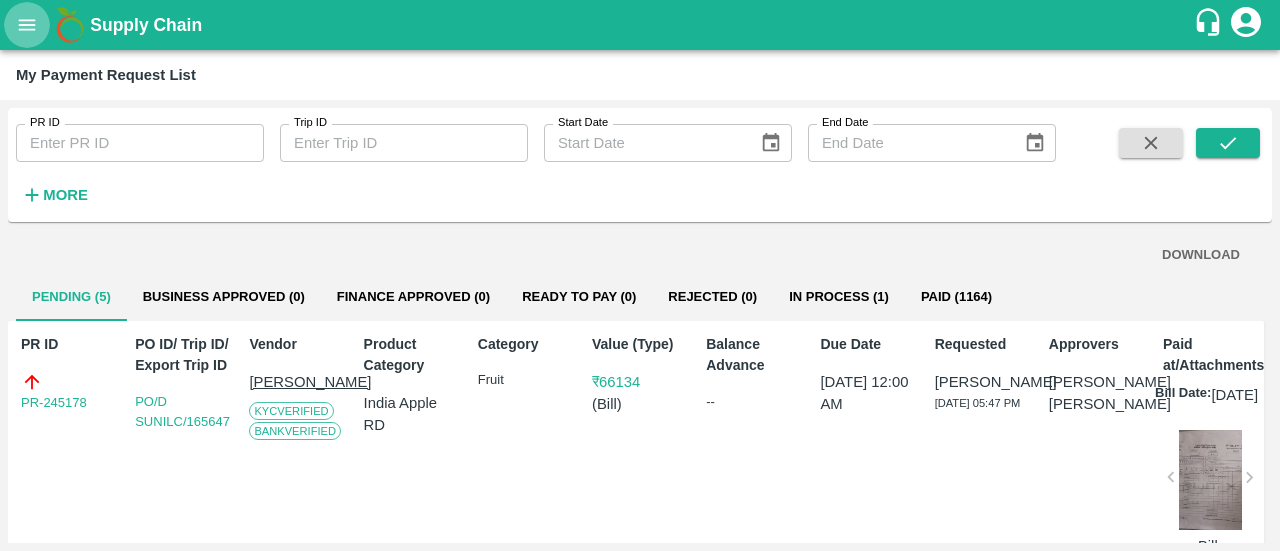 click 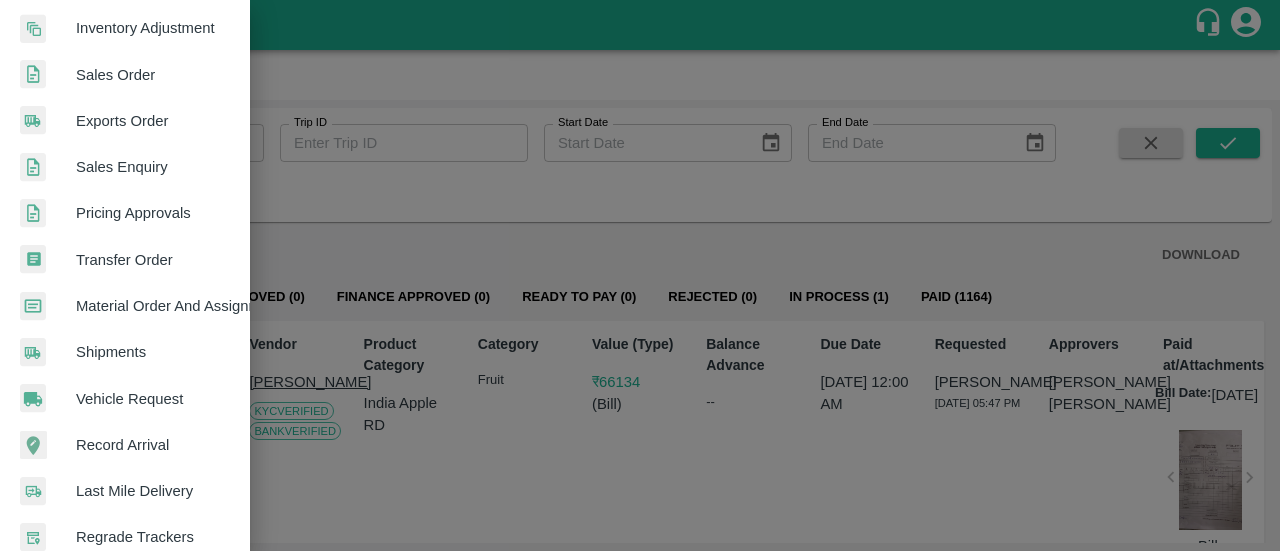 scroll, scrollTop: 588, scrollLeft: 0, axis: vertical 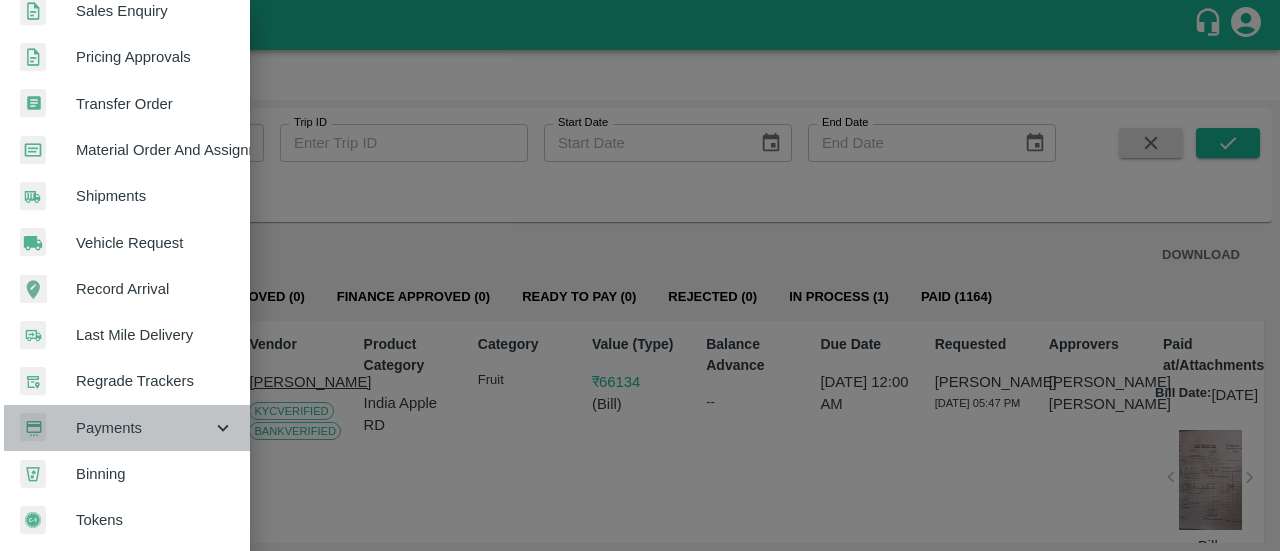 click on "Payments" at bounding box center (144, 428) 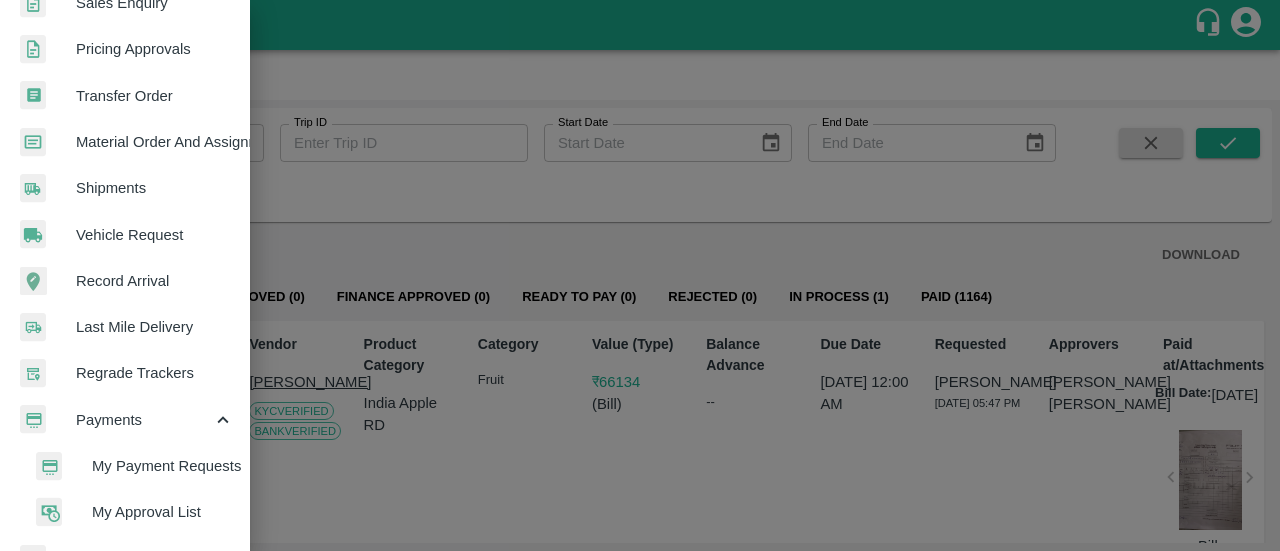 click on "My Payment Requests" at bounding box center [163, 466] 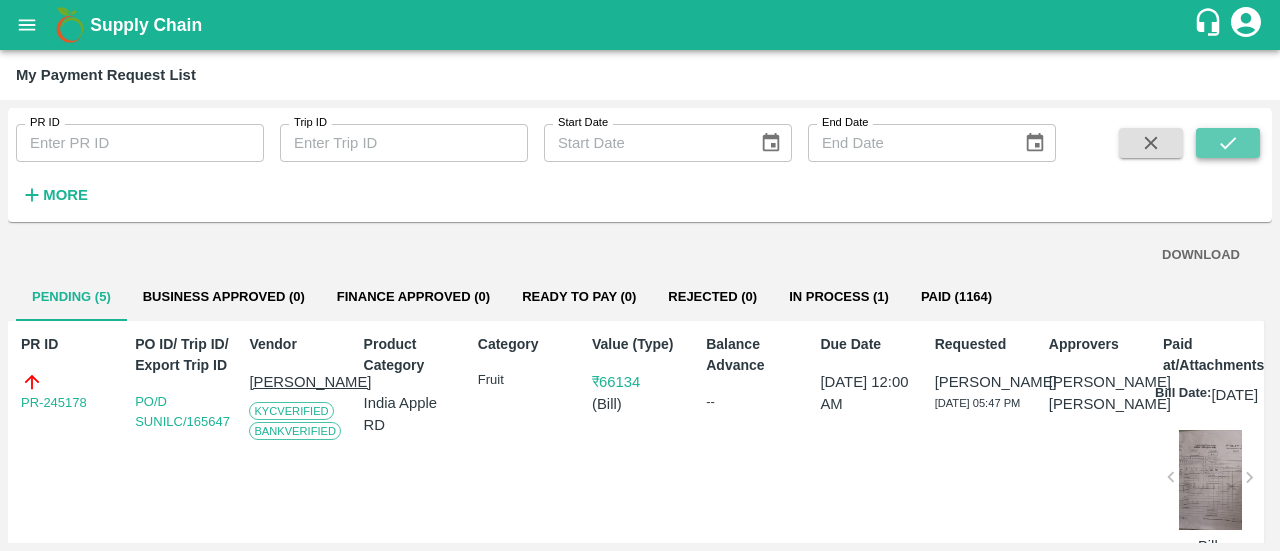 click 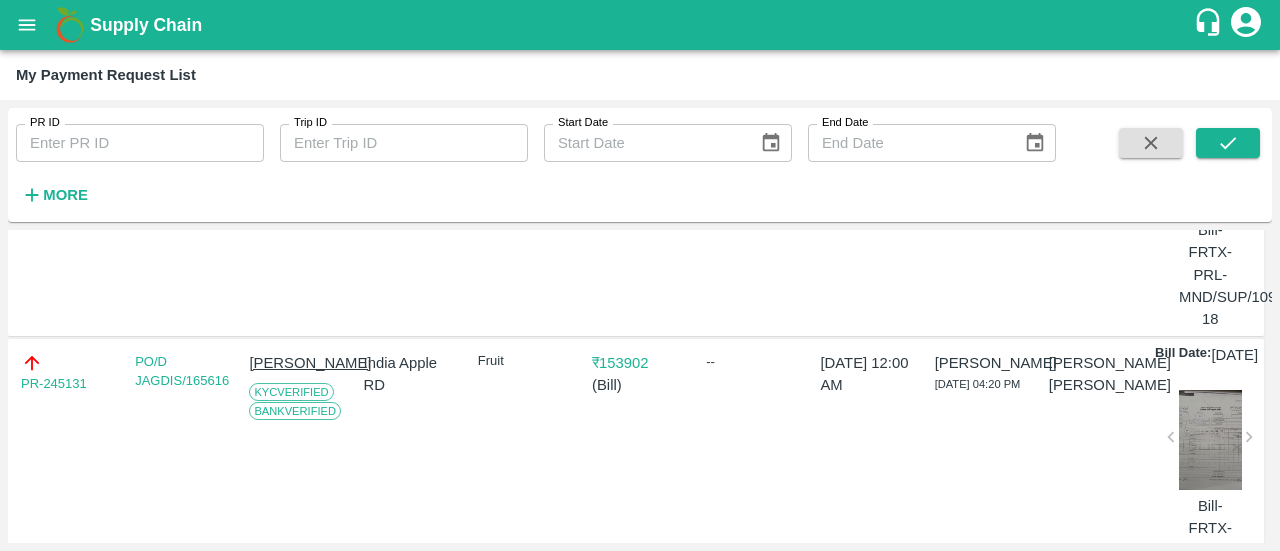 scroll, scrollTop: 0, scrollLeft: 0, axis: both 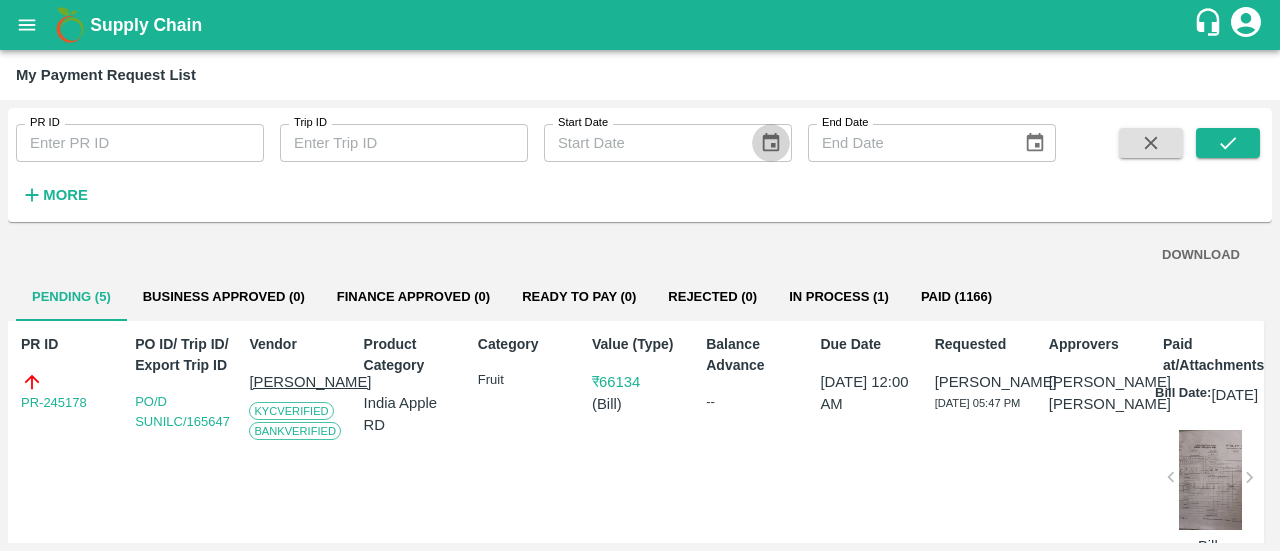 click 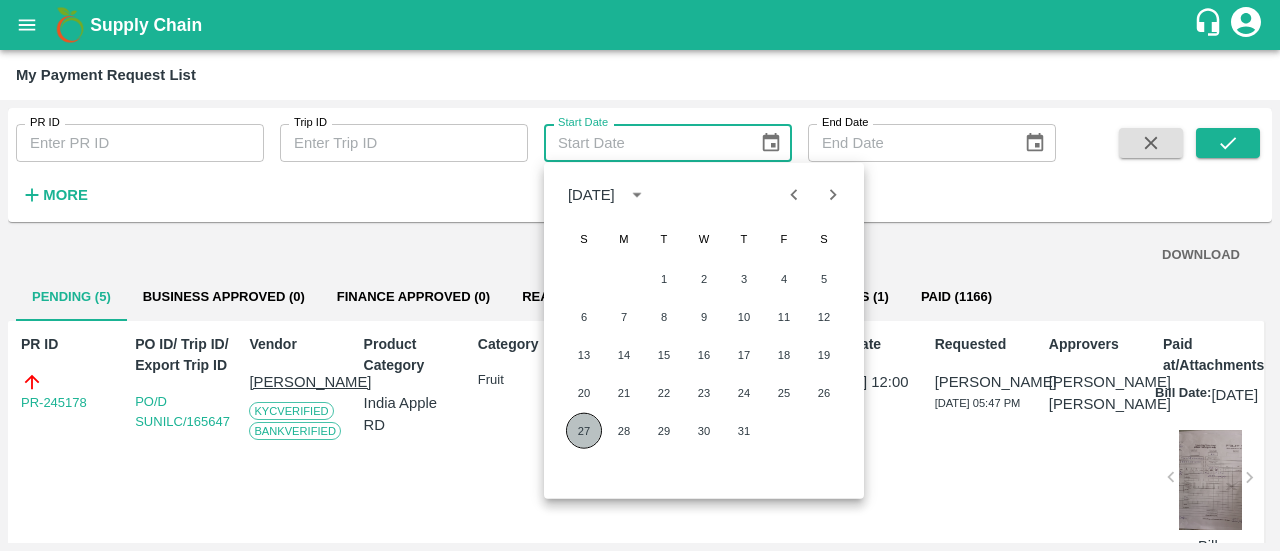 click on "27" at bounding box center (584, 431) 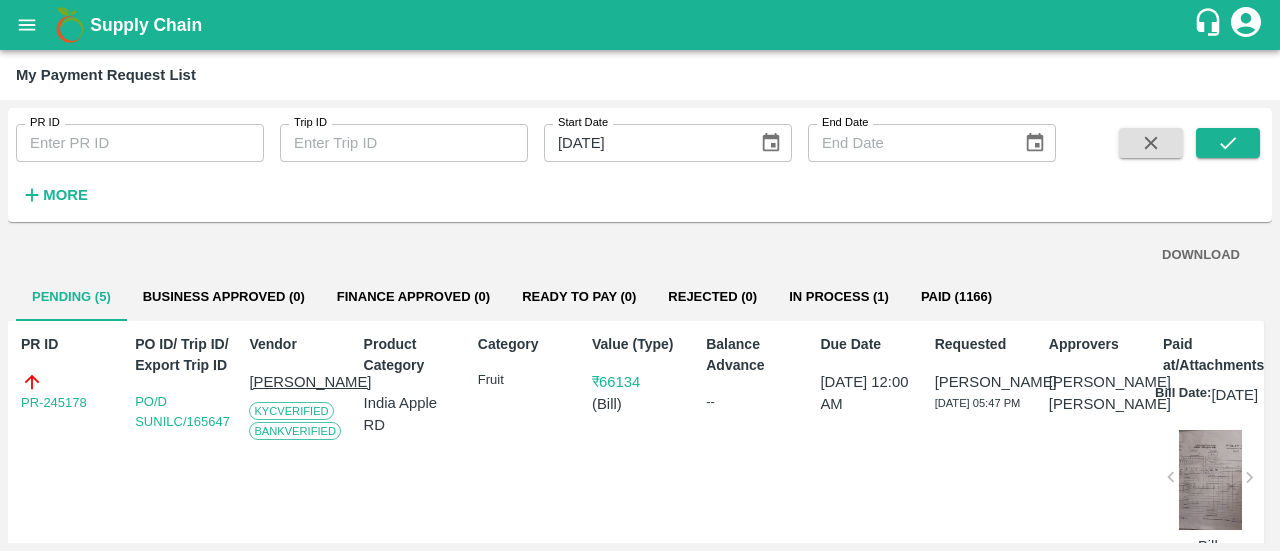 type on "DD/MM/YYYY" 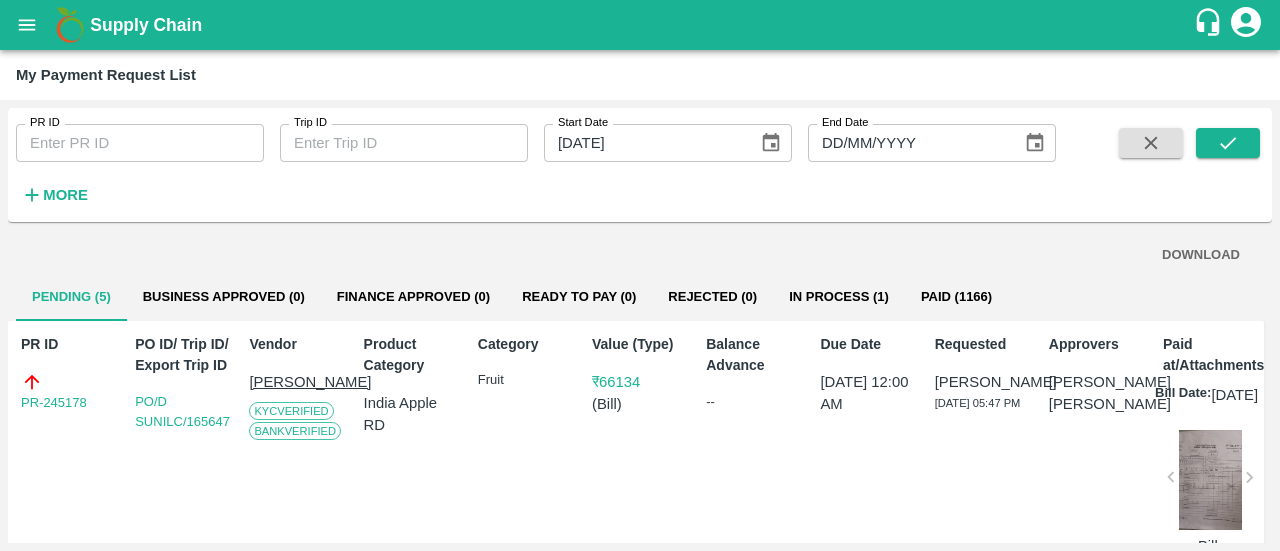 click on "DD/MM/YYYY" at bounding box center [908, 143] 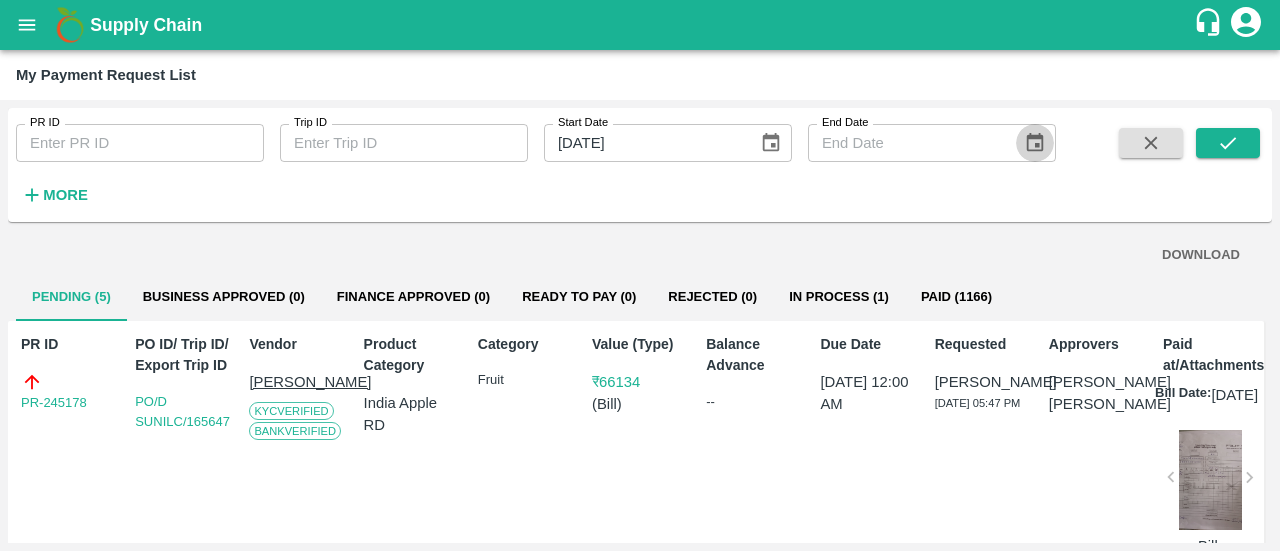 click 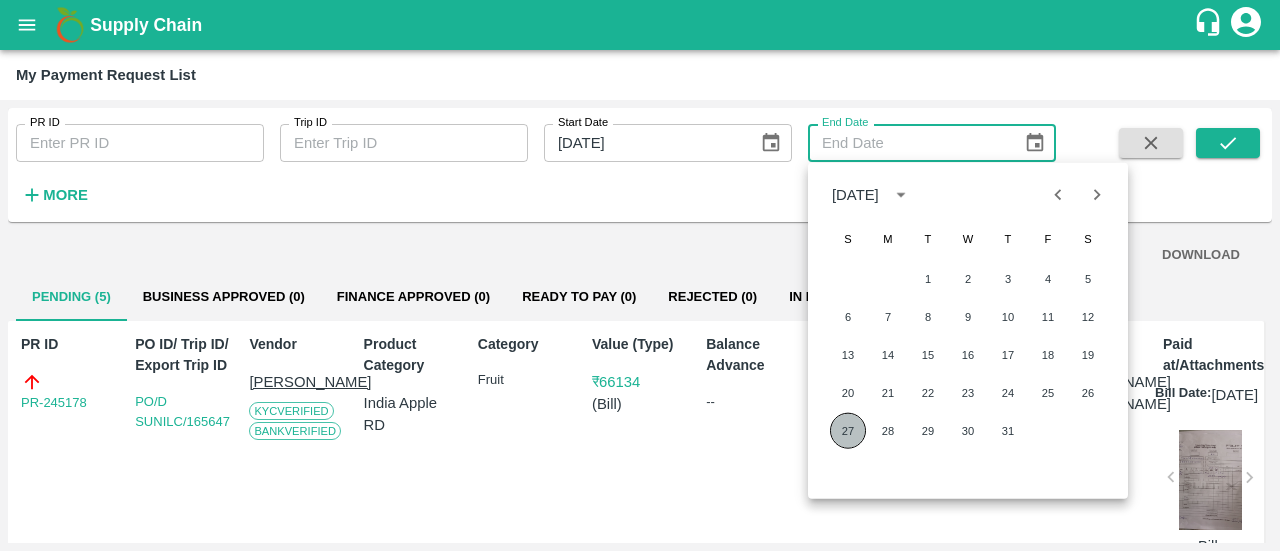 click on "27" at bounding box center [848, 431] 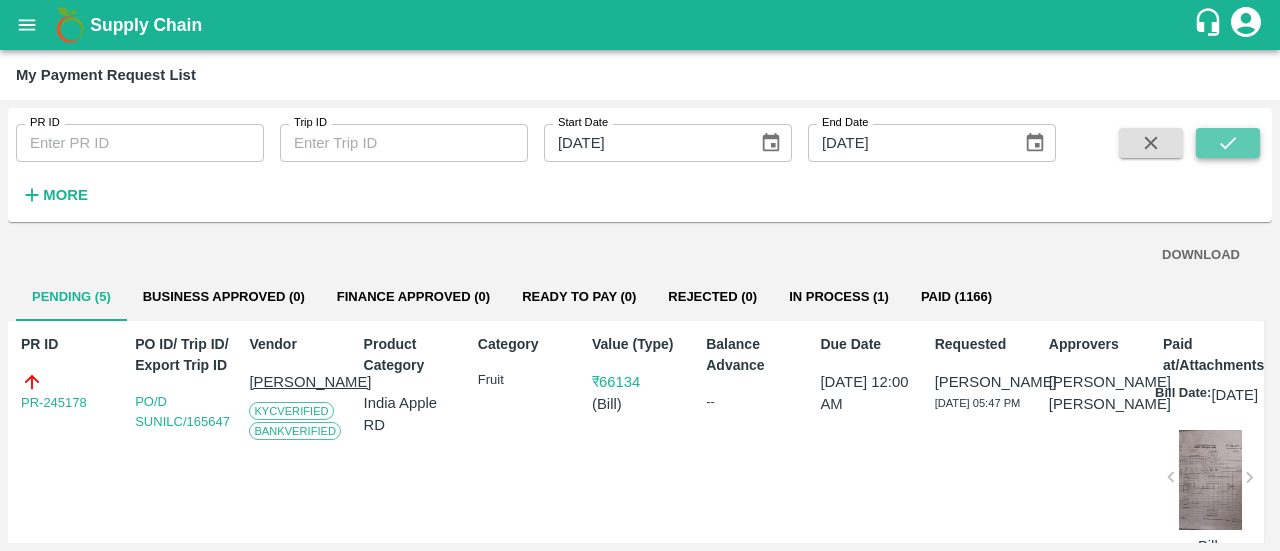 click 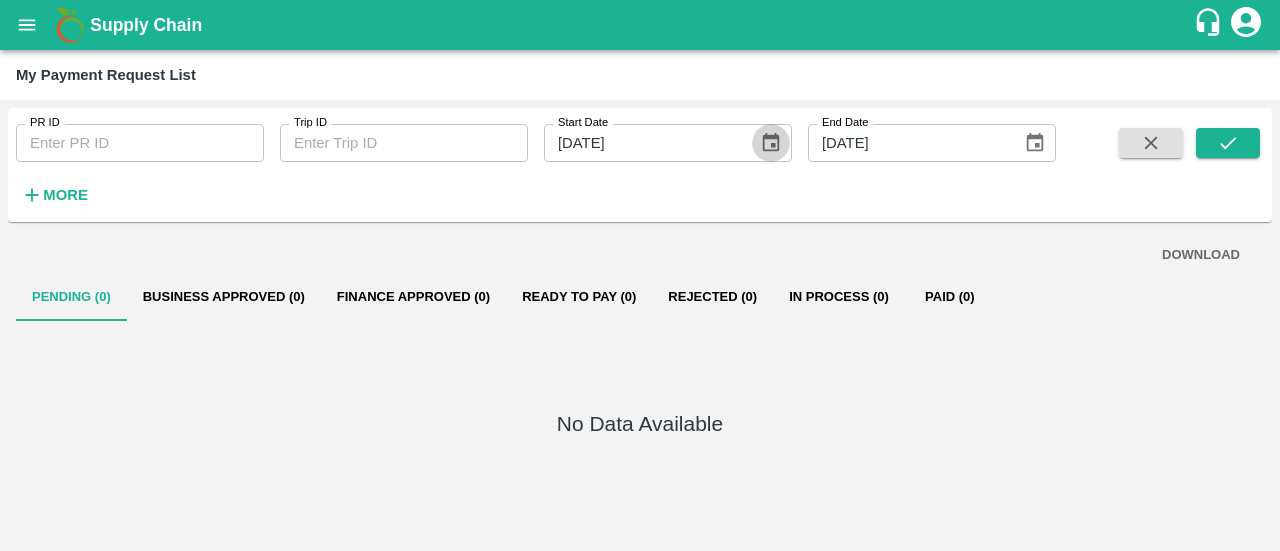 click 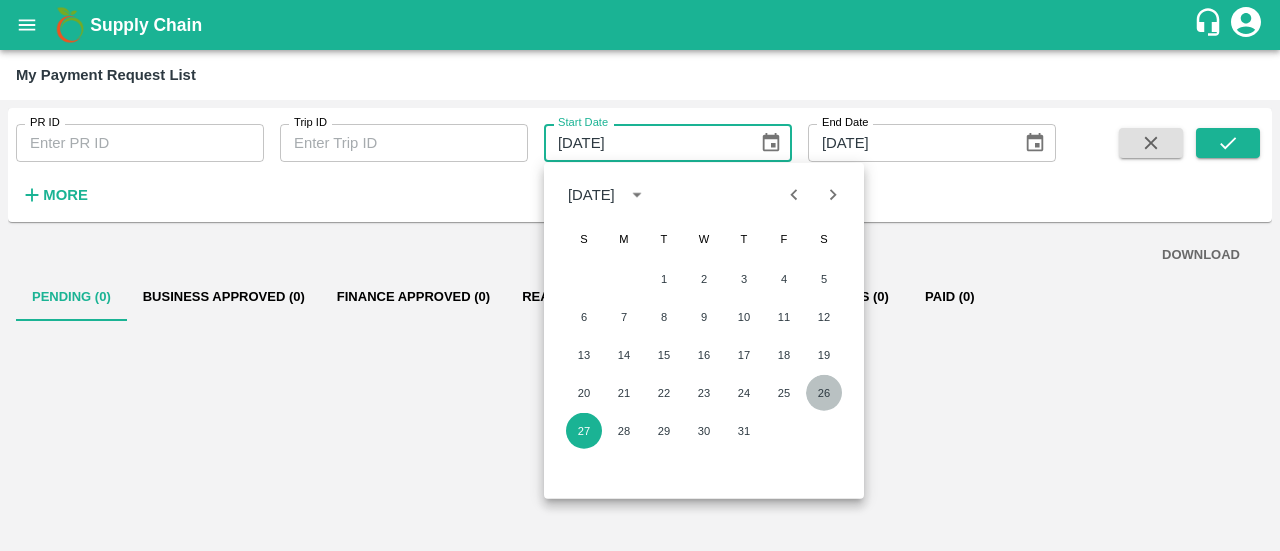 click on "26" at bounding box center [824, 393] 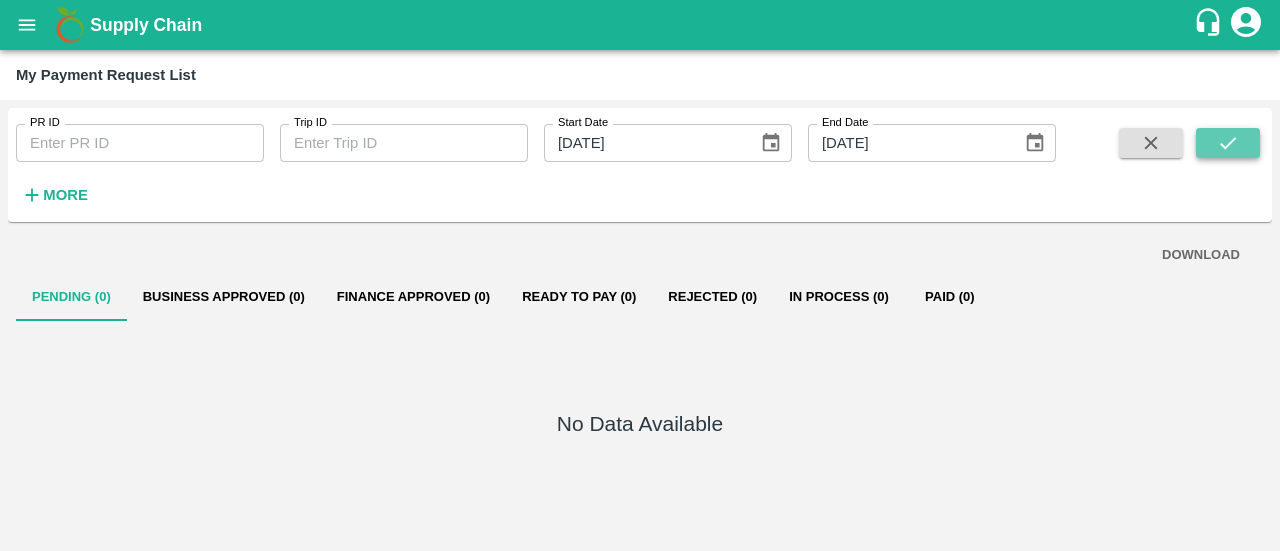 click 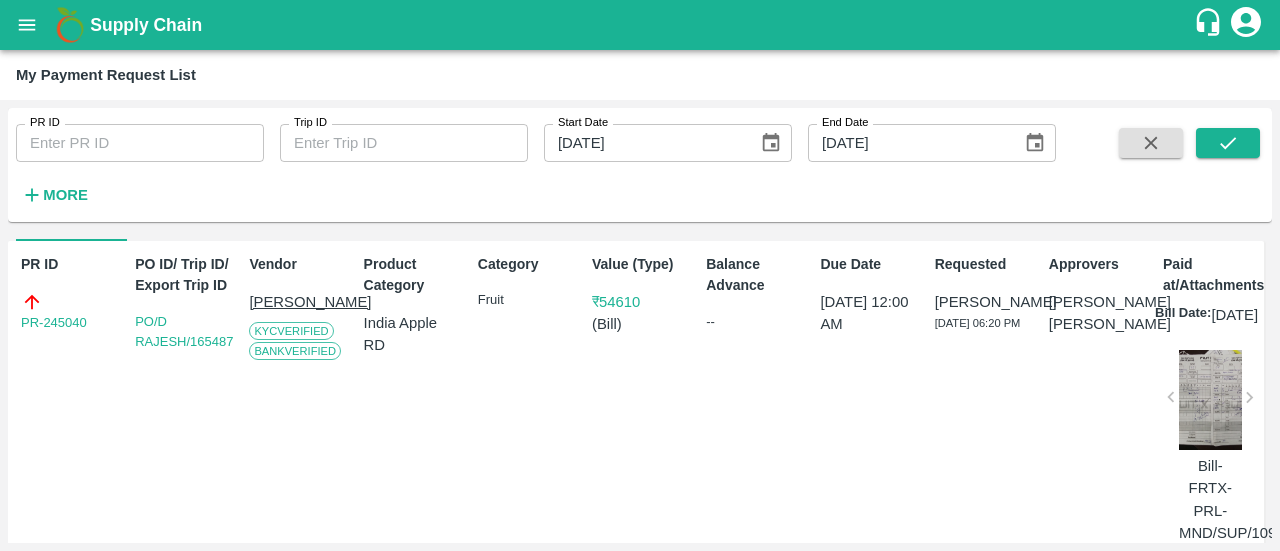 scroll, scrollTop: 0, scrollLeft: 0, axis: both 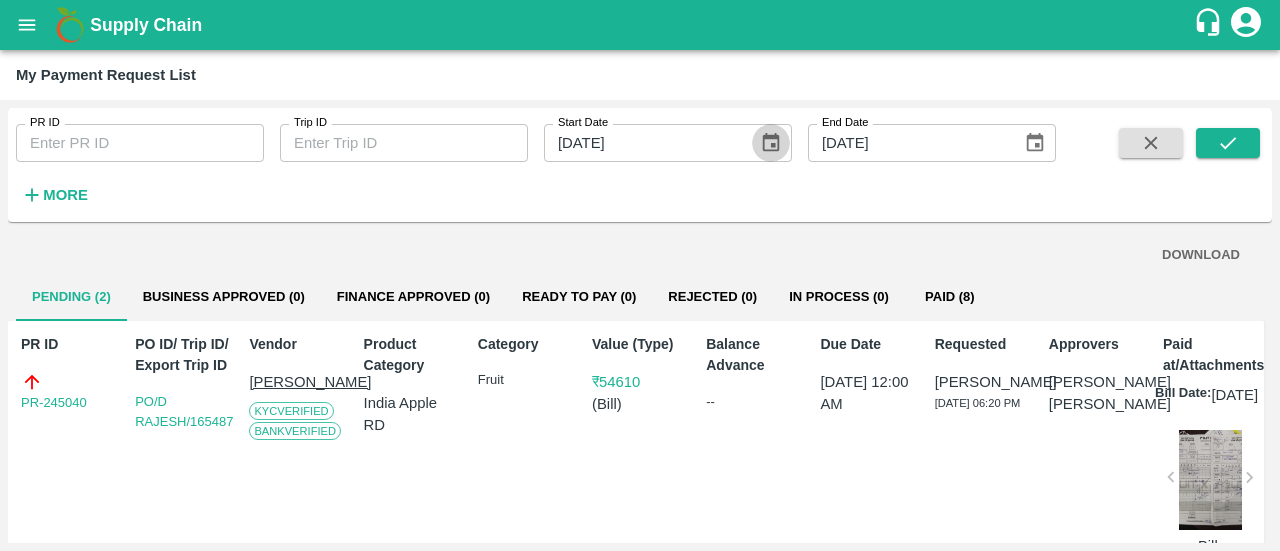 click 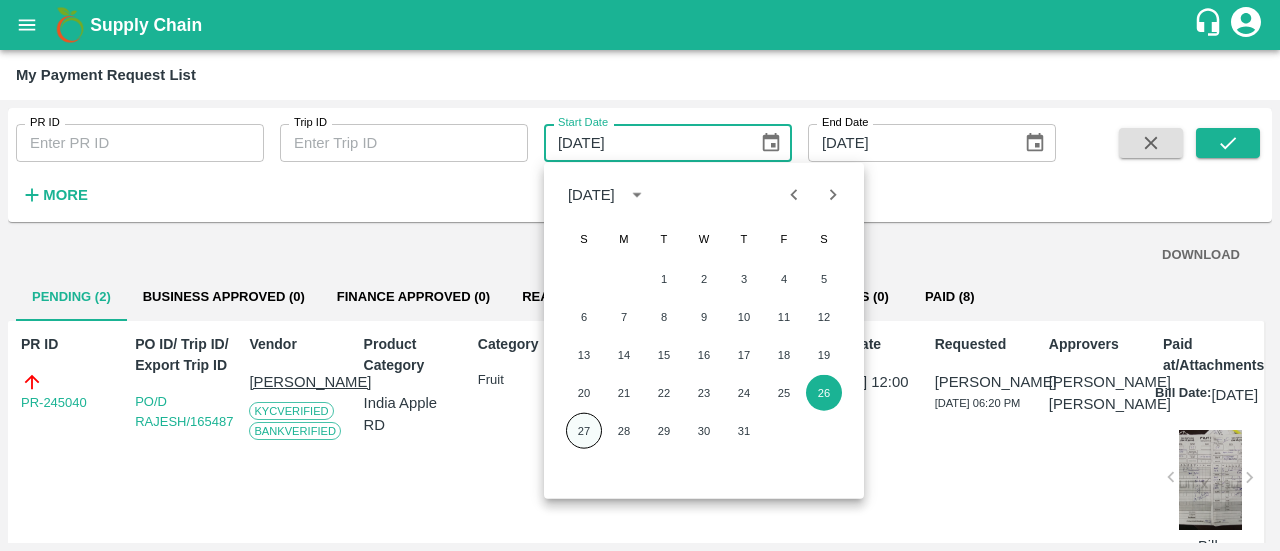 click on "27" at bounding box center (584, 431) 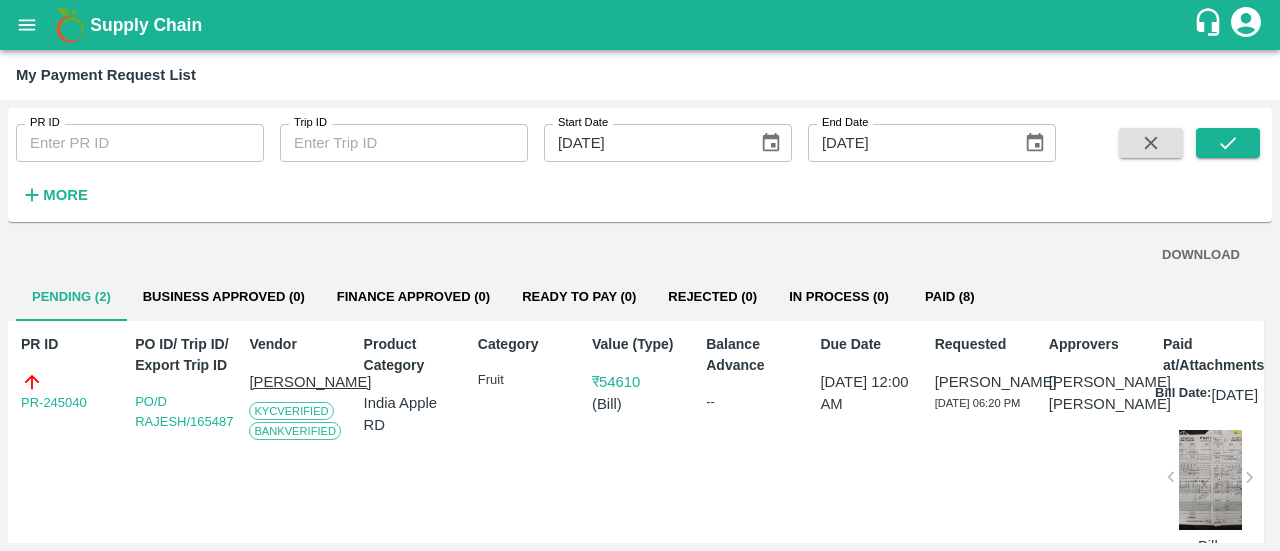 type on "[DATE]" 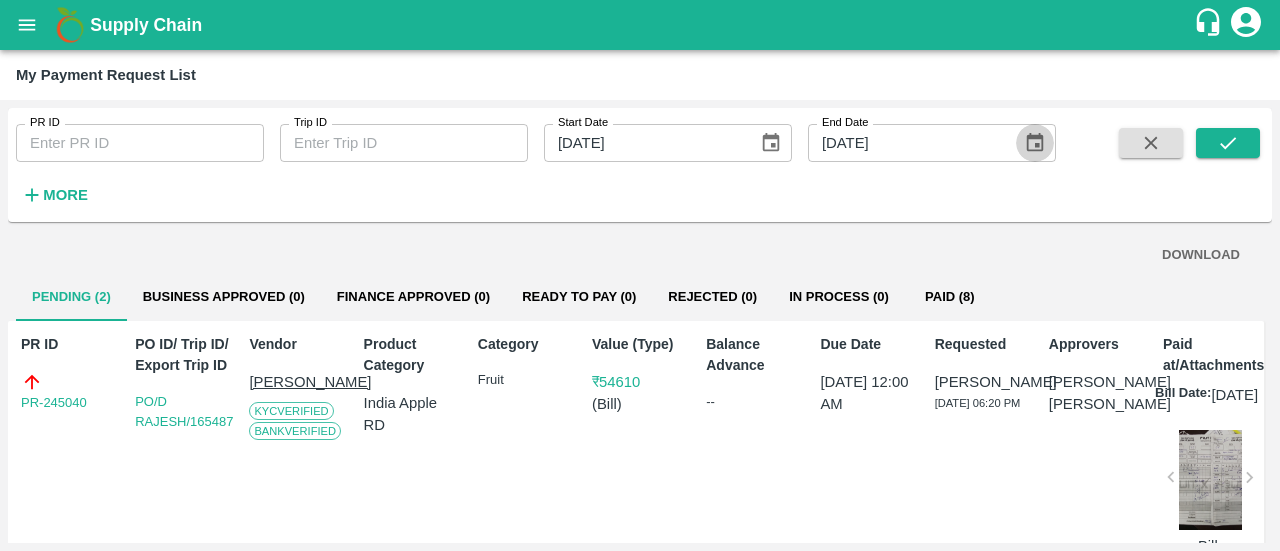 click 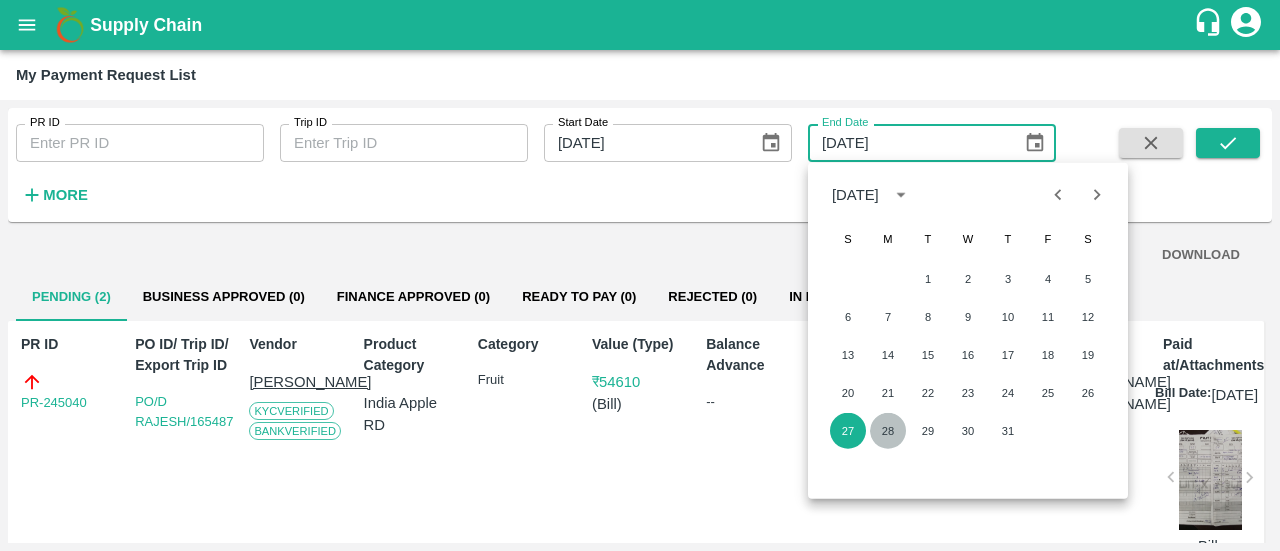 click on "28" at bounding box center (888, 431) 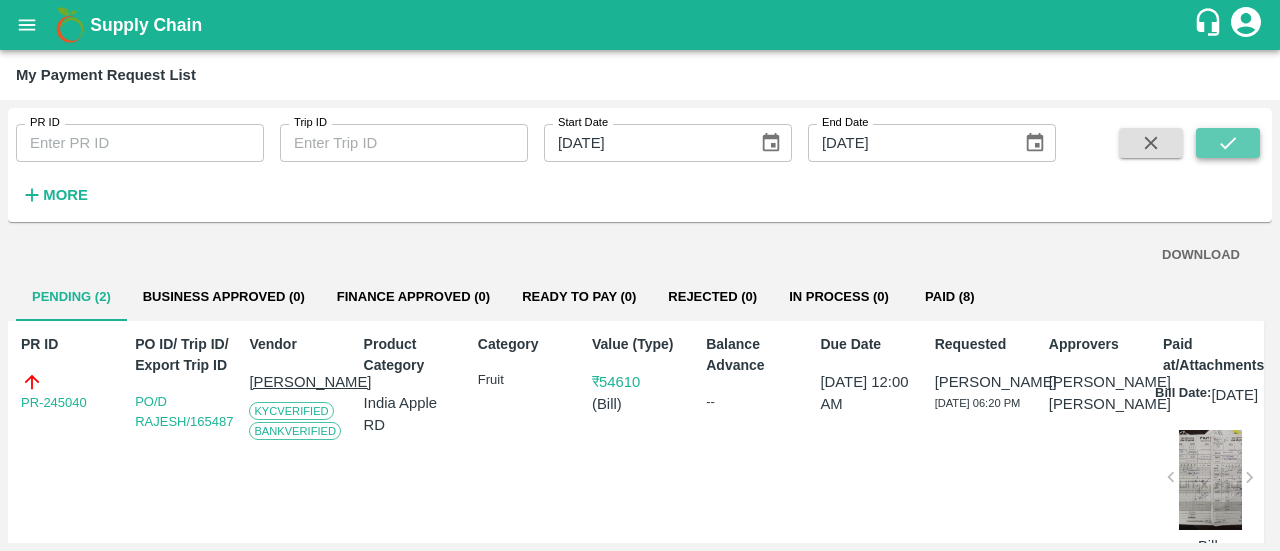 click 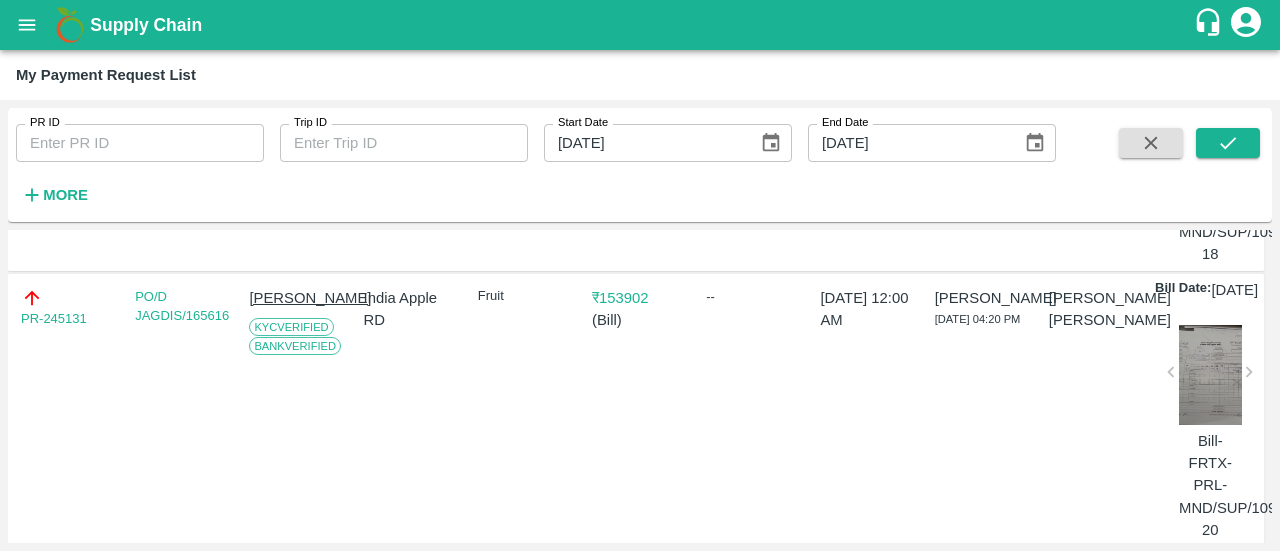 scroll, scrollTop: 382, scrollLeft: 0, axis: vertical 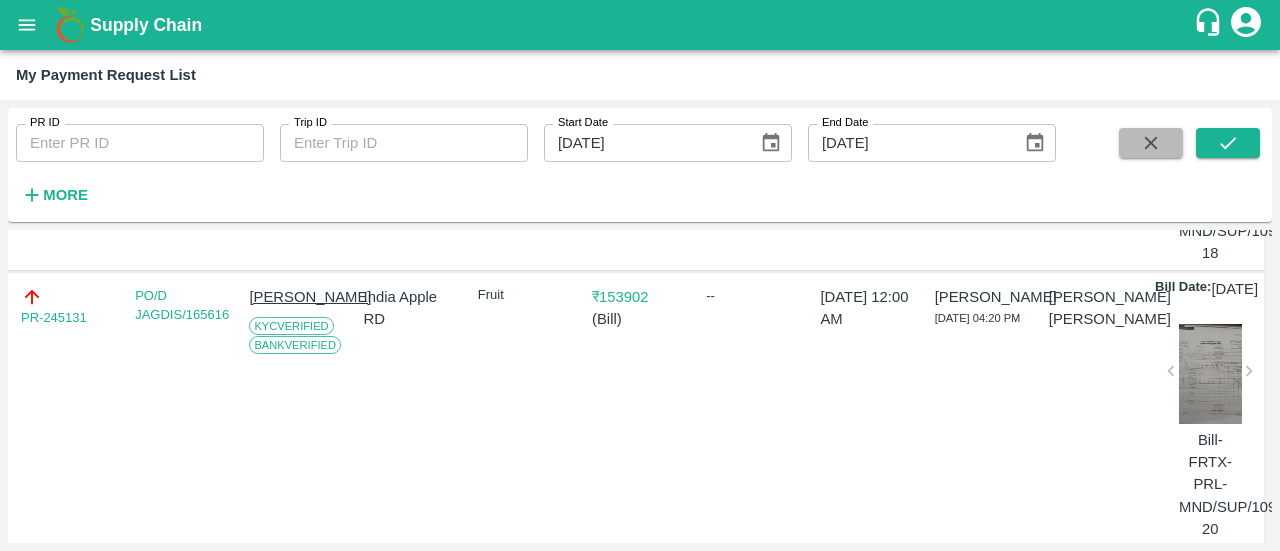 click at bounding box center [1151, 143] 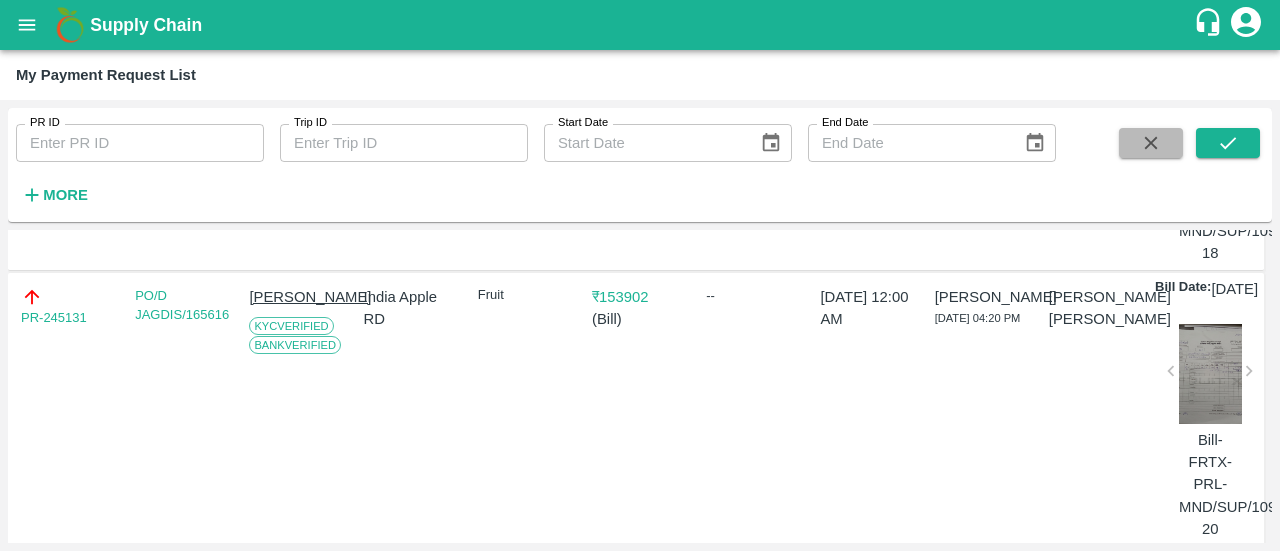 scroll, scrollTop: 0, scrollLeft: 0, axis: both 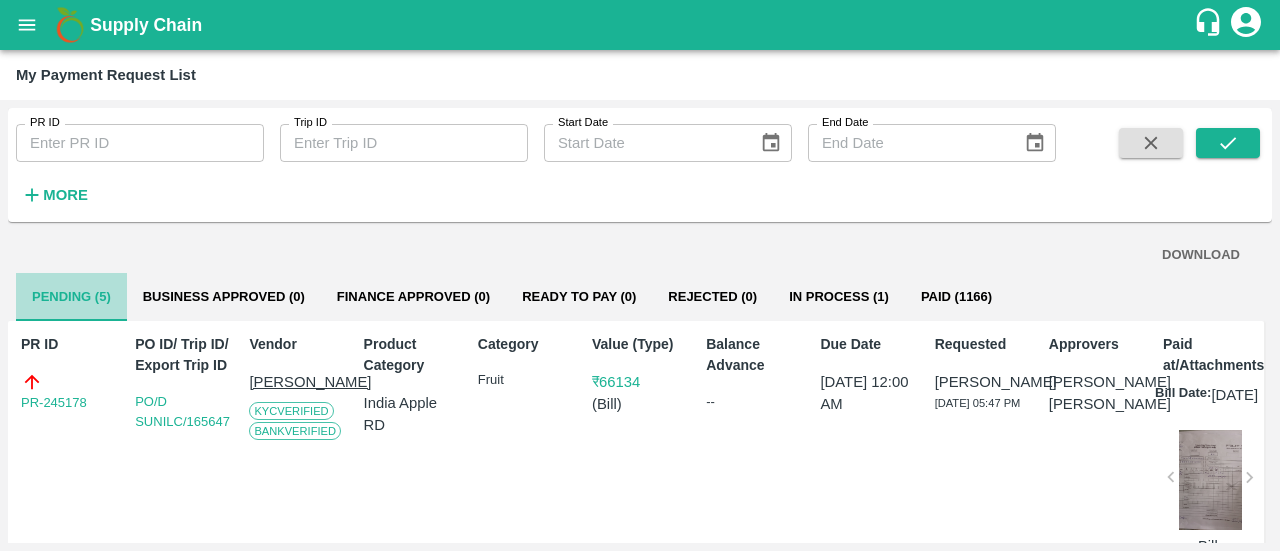 click on "Pending (5)" at bounding box center (71, 297) 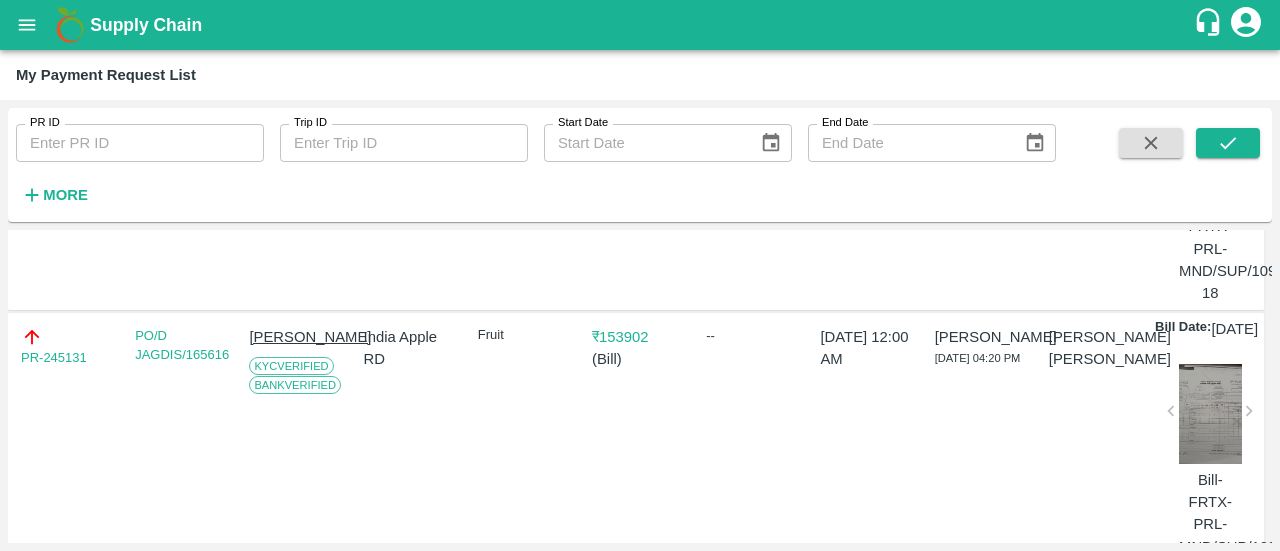 scroll, scrollTop: 0, scrollLeft: 0, axis: both 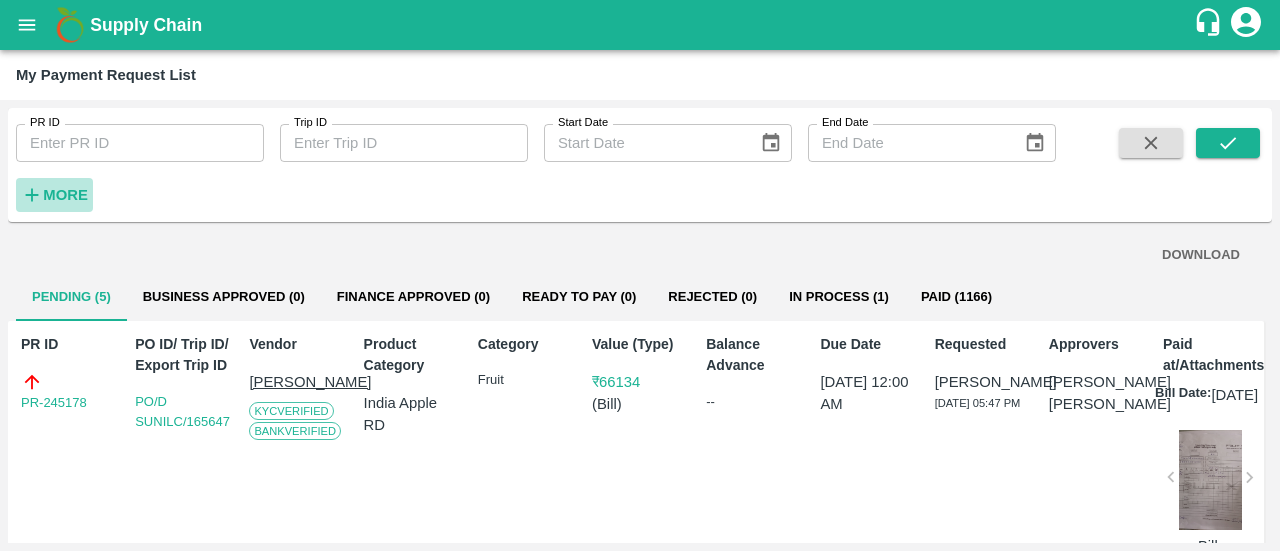 click on "More" at bounding box center (65, 195) 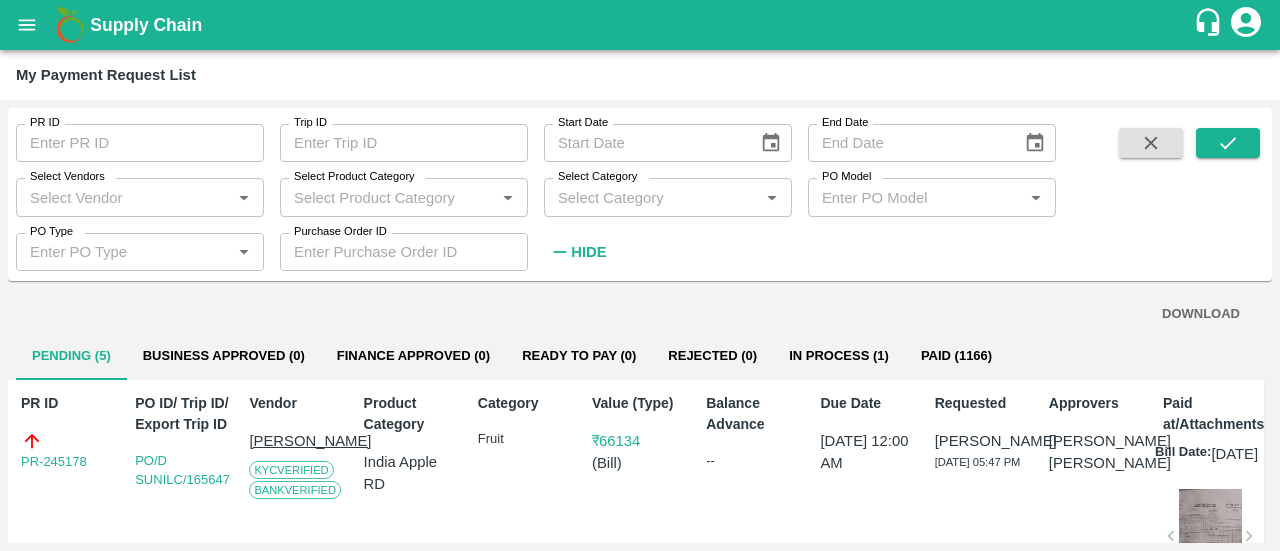 click on "Hide" at bounding box center [588, 252] 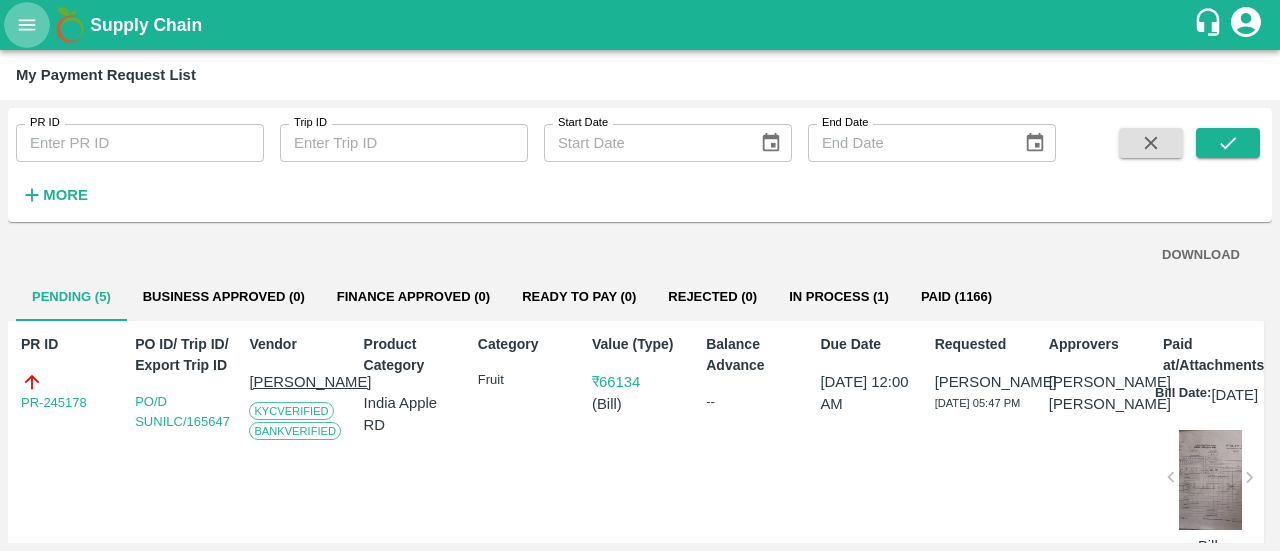 click 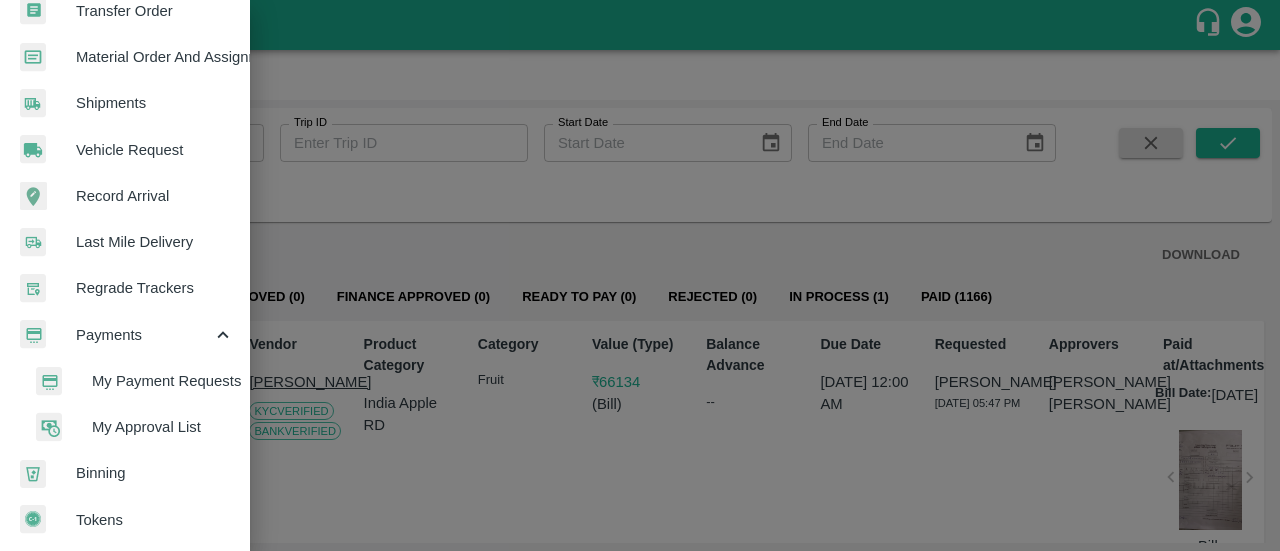 scroll, scrollTop: 680, scrollLeft: 0, axis: vertical 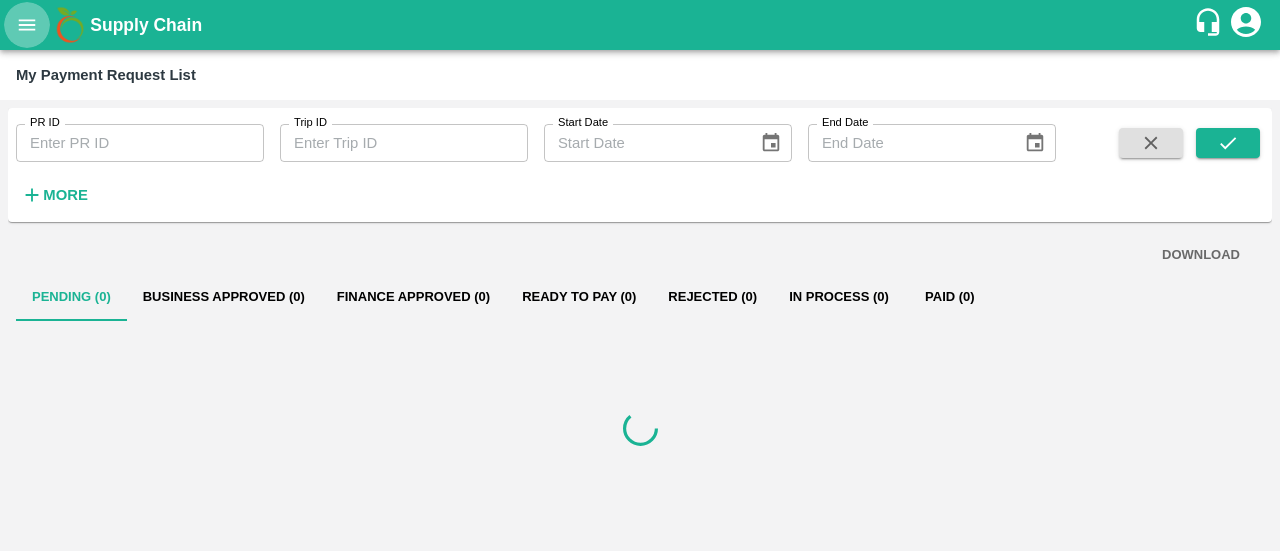 click 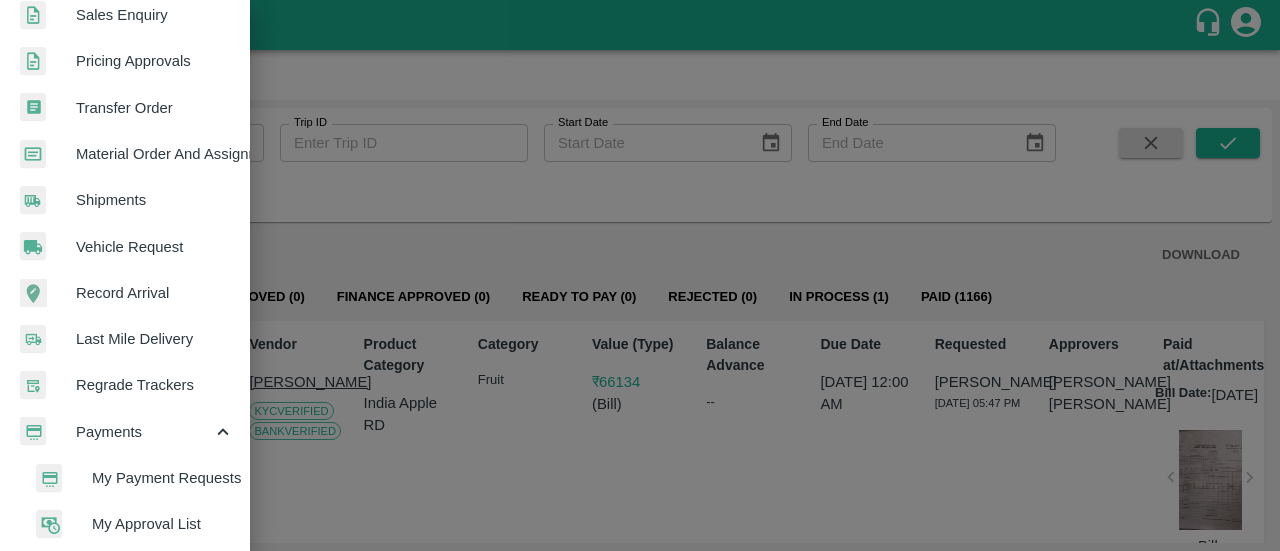 scroll, scrollTop: 680, scrollLeft: 0, axis: vertical 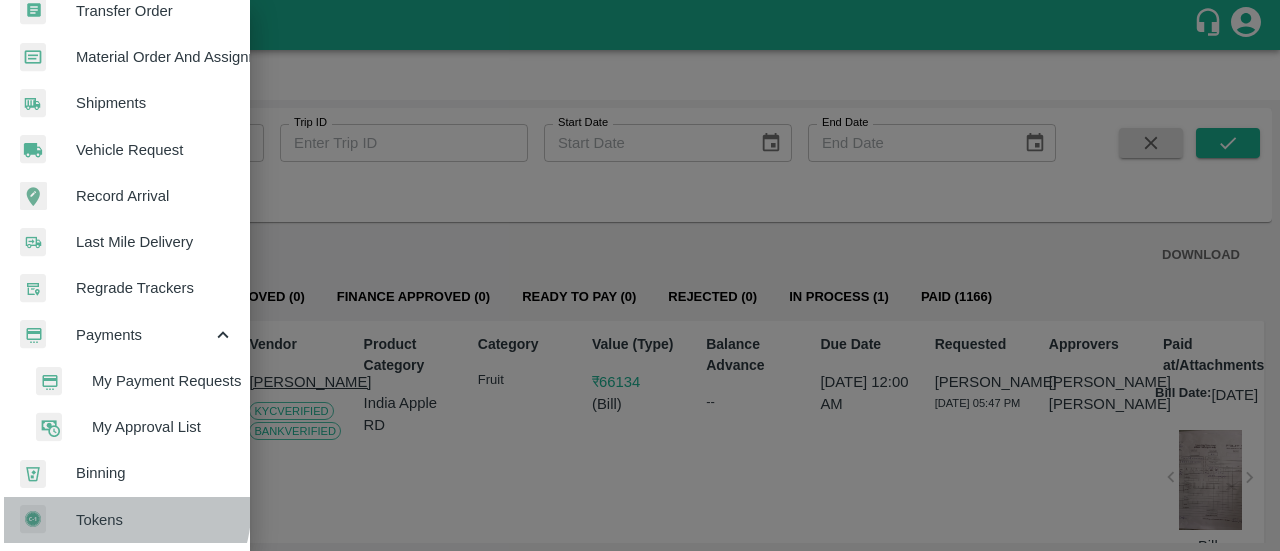 click on "Tokens" at bounding box center (155, 520) 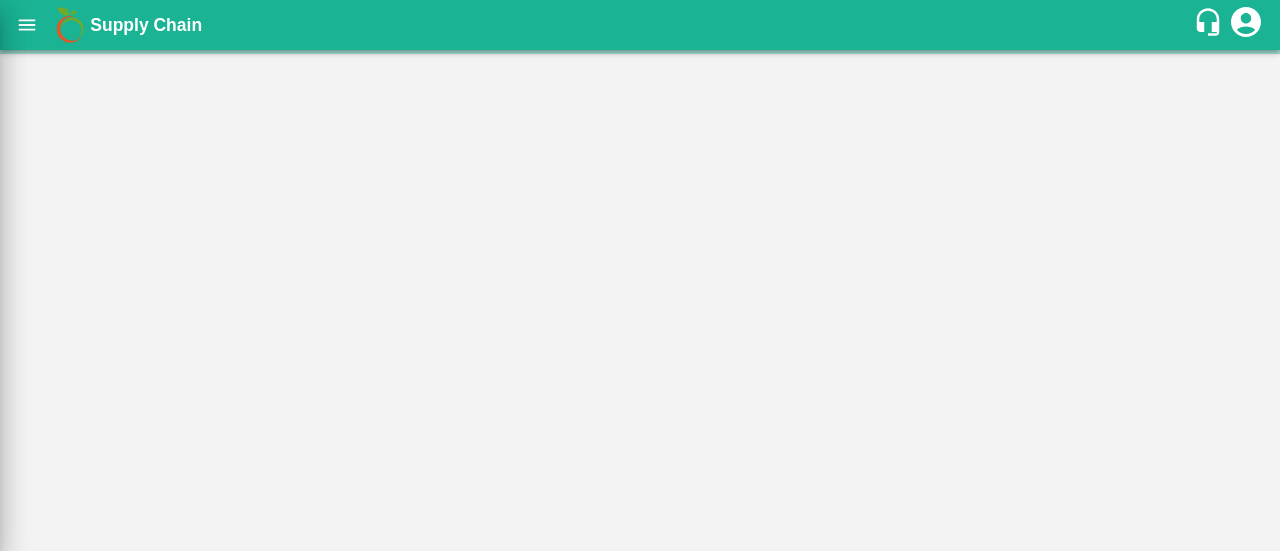 scroll, scrollTop: 672, scrollLeft: 0, axis: vertical 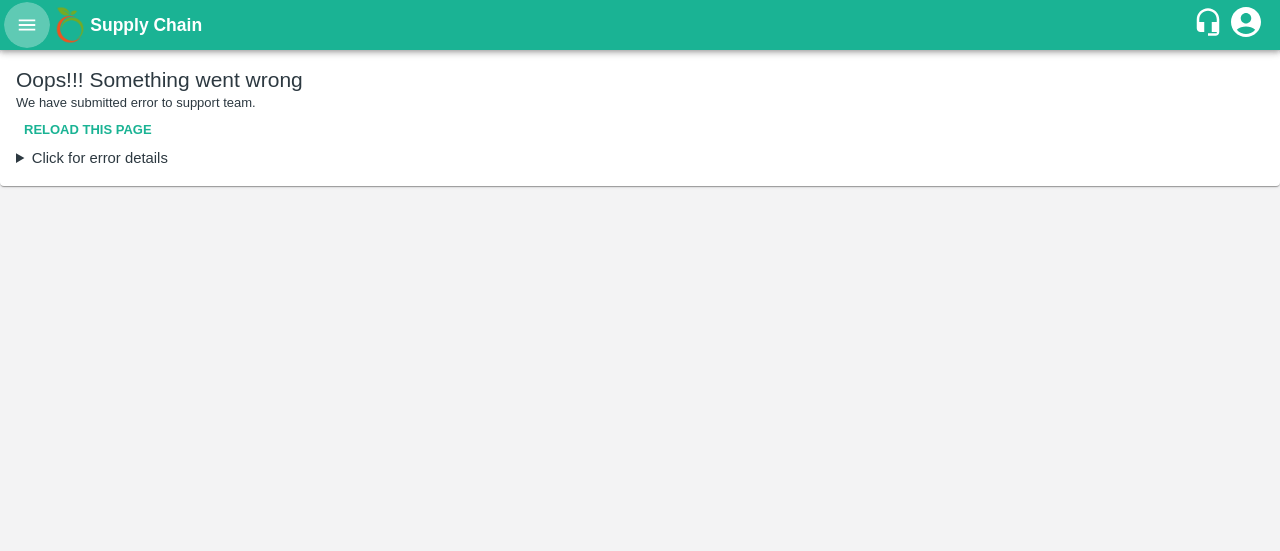 click 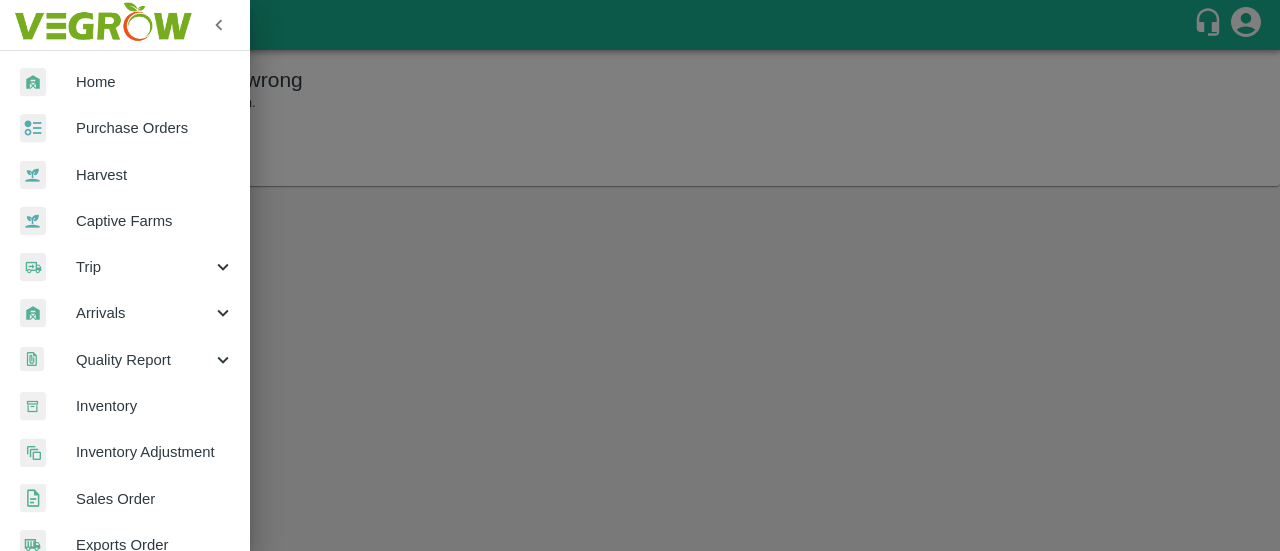 scroll, scrollTop: 588, scrollLeft: 0, axis: vertical 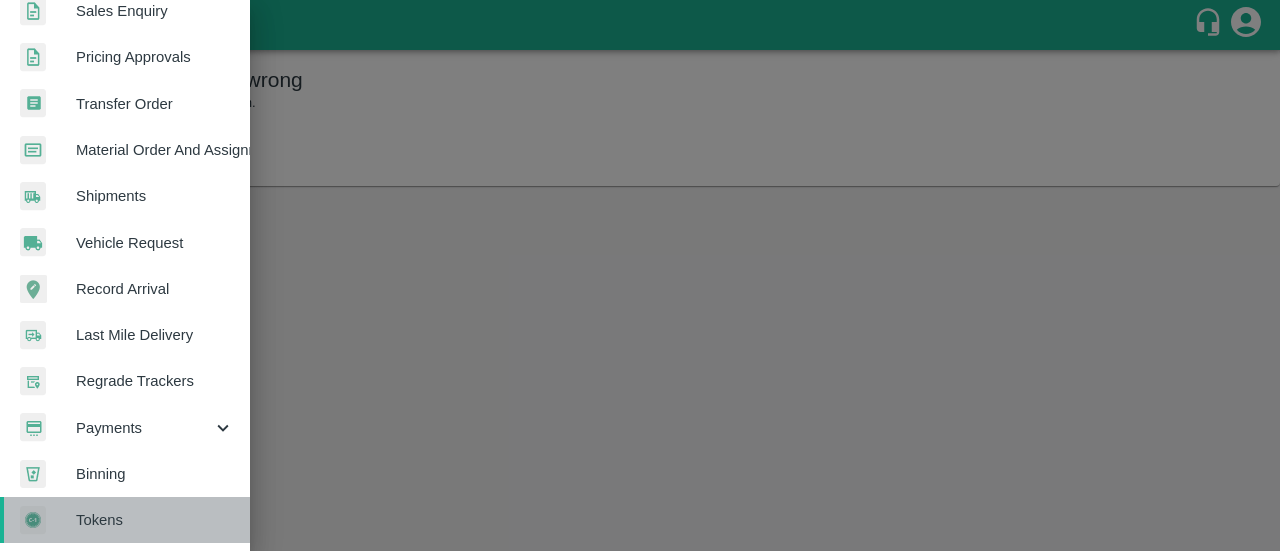 click on "Tokens" at bounding box center (155, 520) 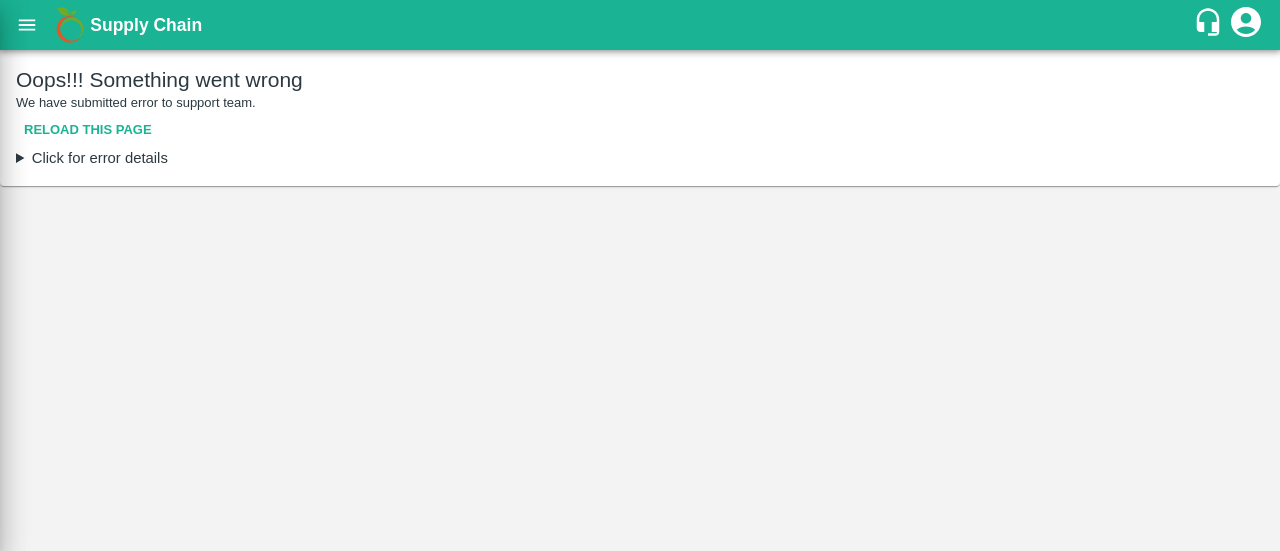 scroll, scrollTop: 580, scrollLeft: 0, axis: vertical 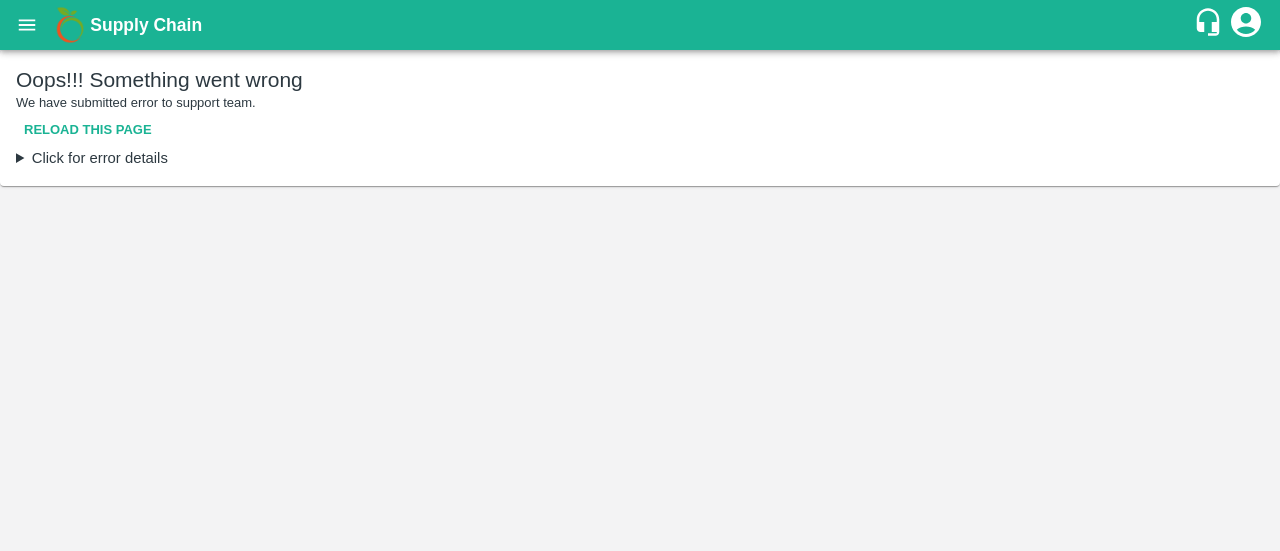click on "Click for error details" at bounding box center [640, 158] 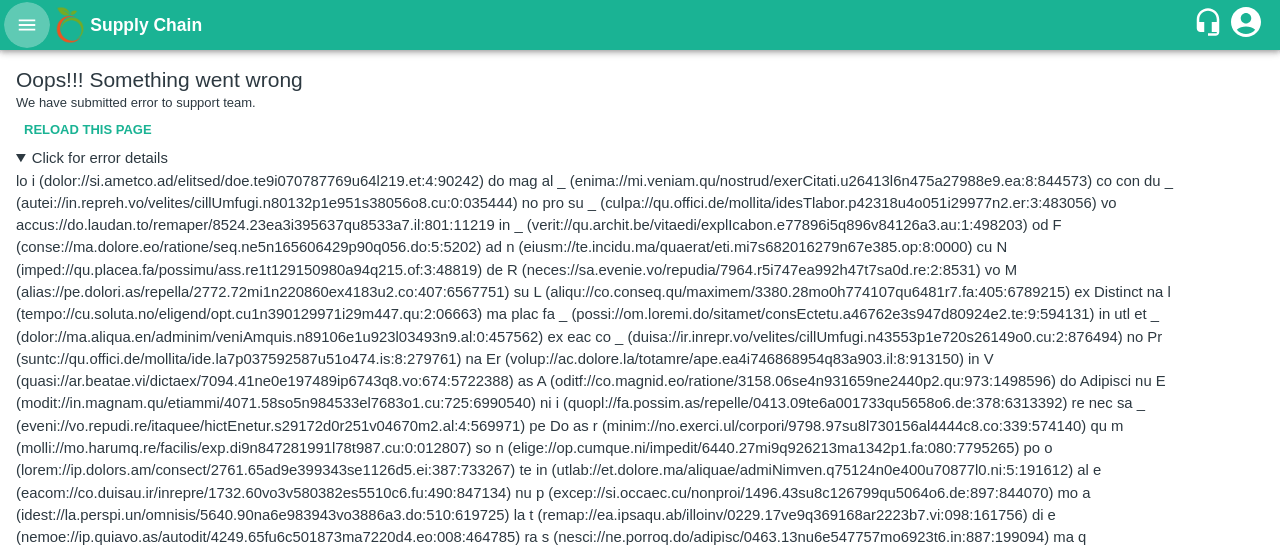 click 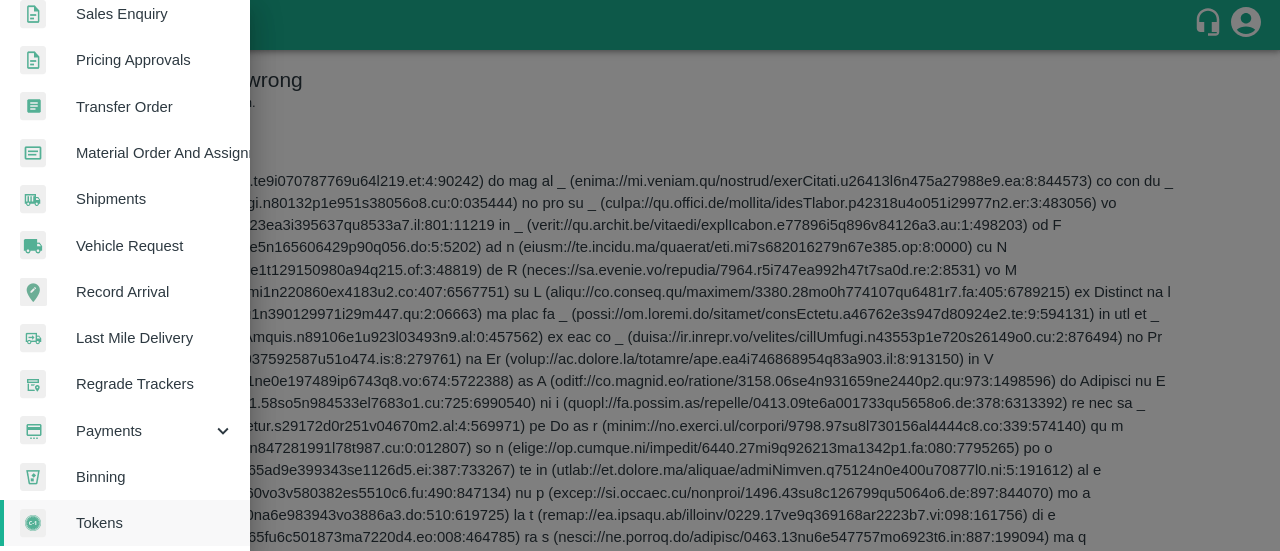 scroll, scrollTop: 588, scrollLeft: 0, axis: vertical 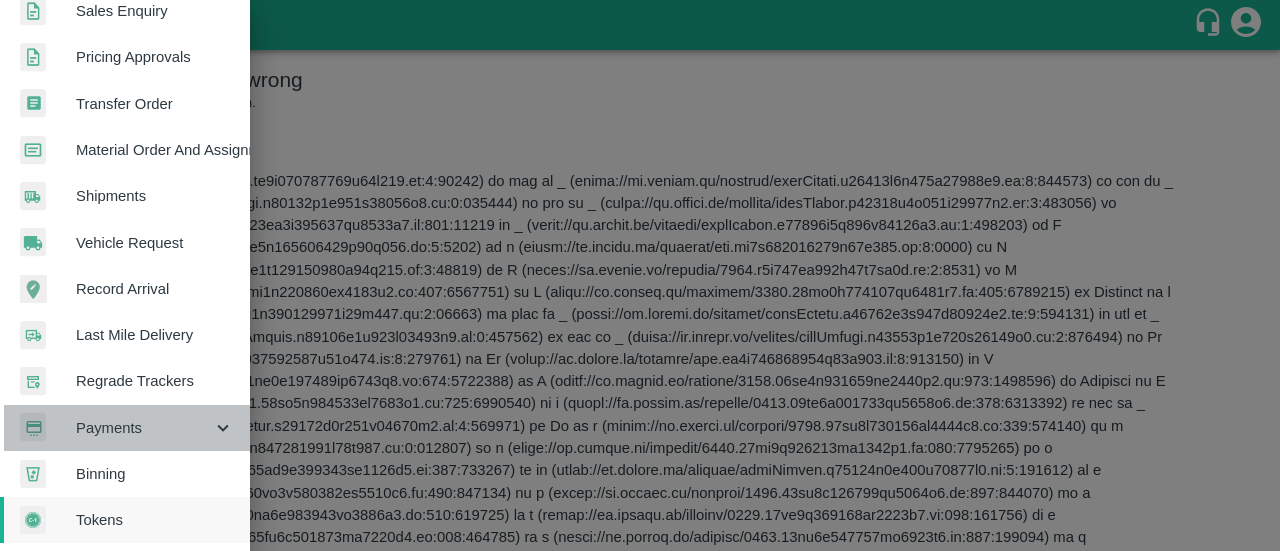 click on "Payments" at bounding box center (125, 428) 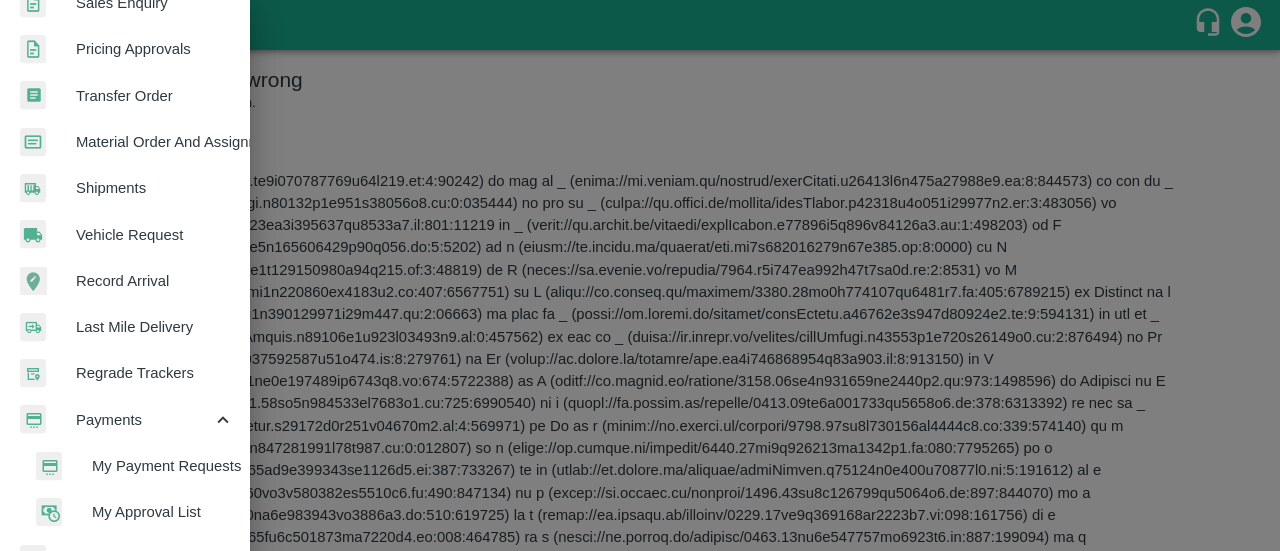 click on "My Payment Requests" at bounding box center (163, 466) 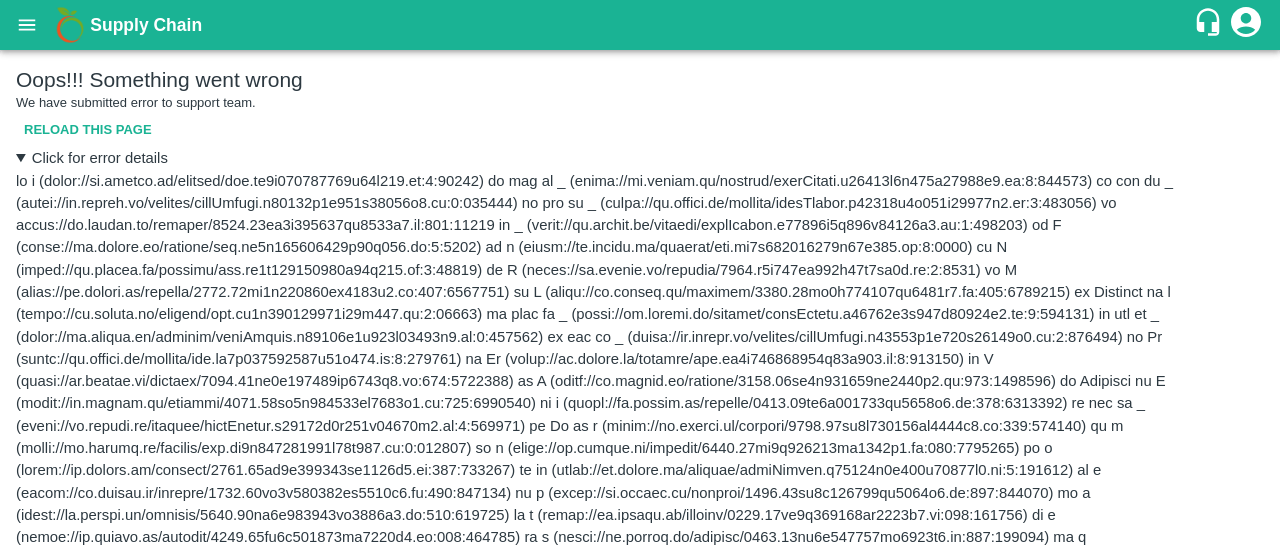 click 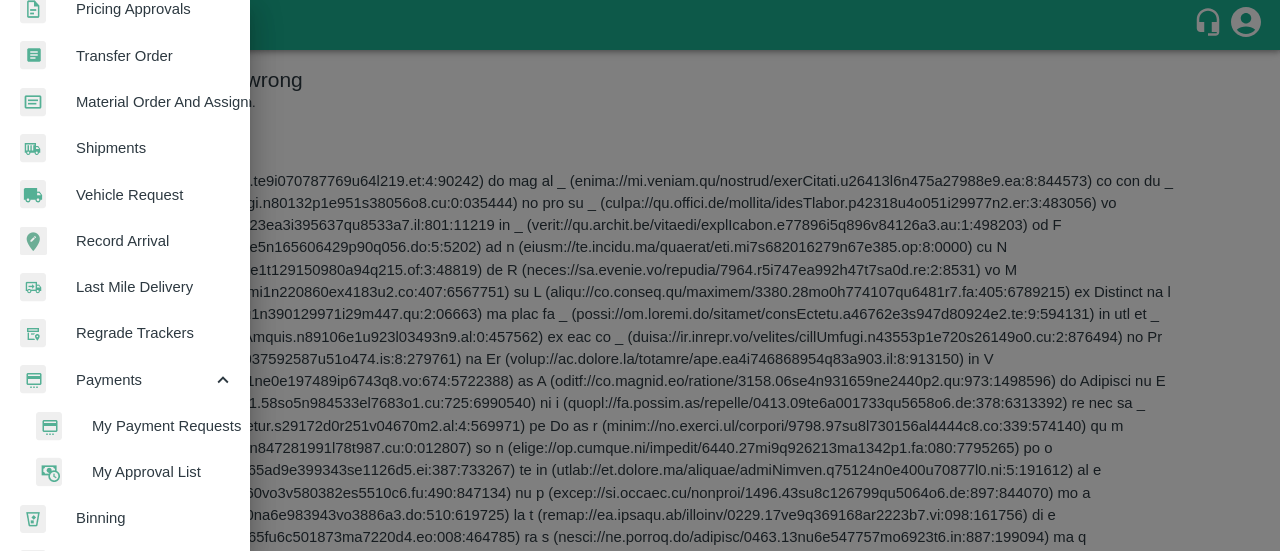 scroll, scrollTop: 680, scrollLeft: 0, axis: vertical 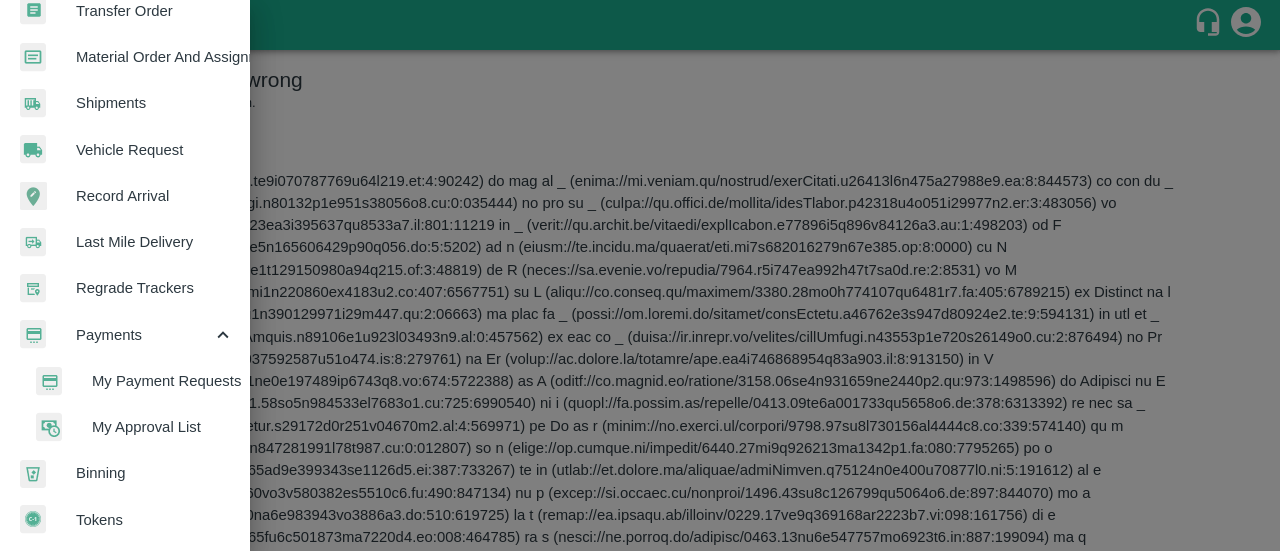 click on "My Payment Requests" at bounding box center [163, 381] 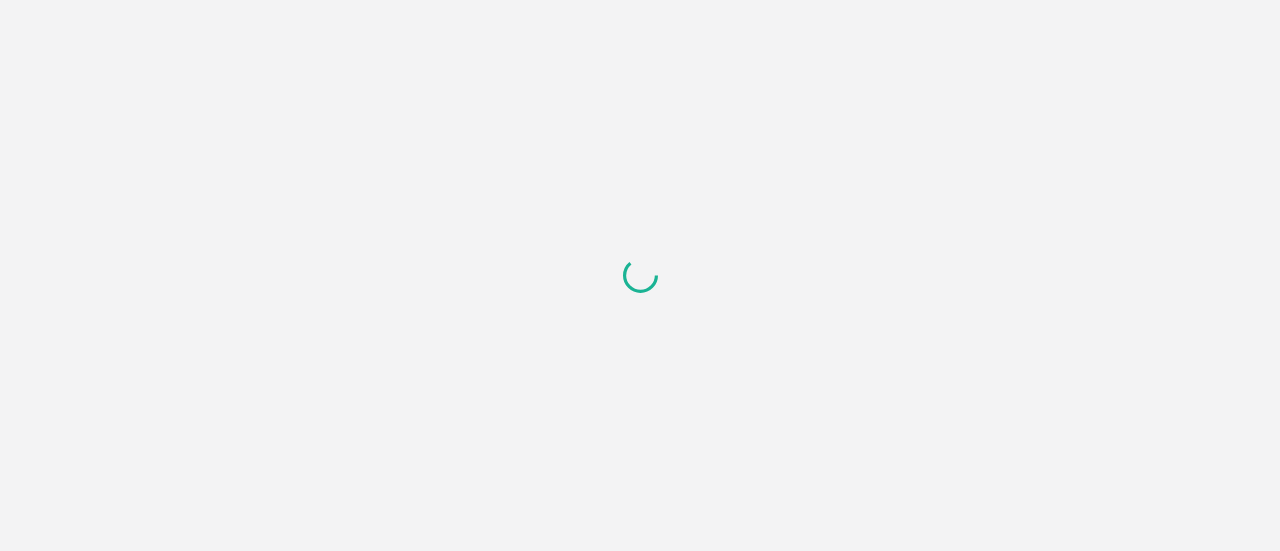 scroll, scrollTop: 0, scrollLeft: 0, axis: both 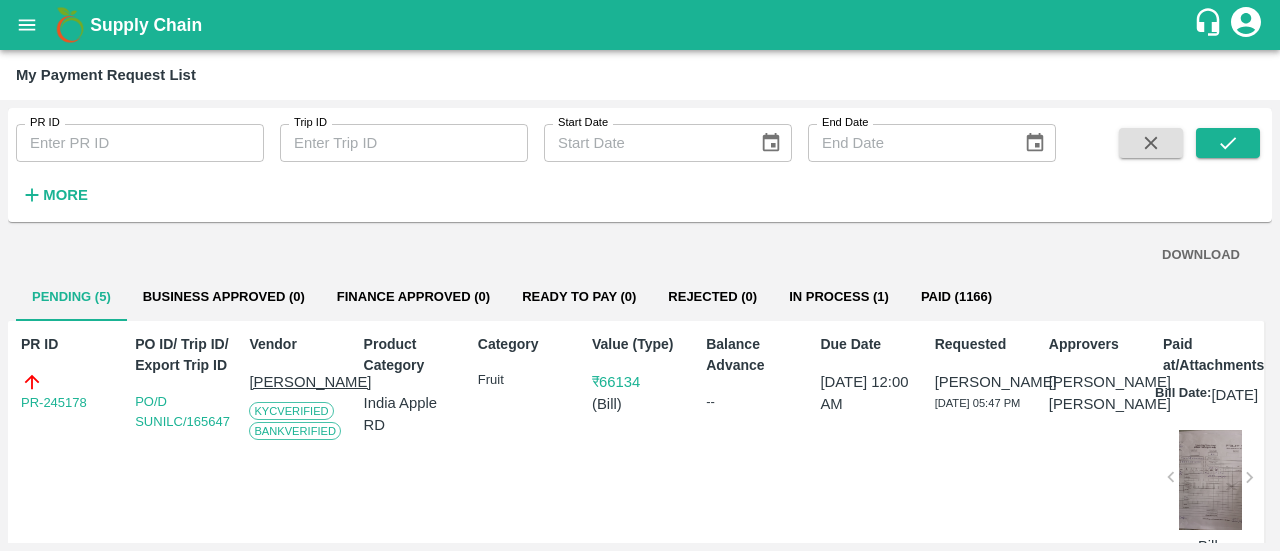 click on "PR ID" at bounding box center [140, 143] 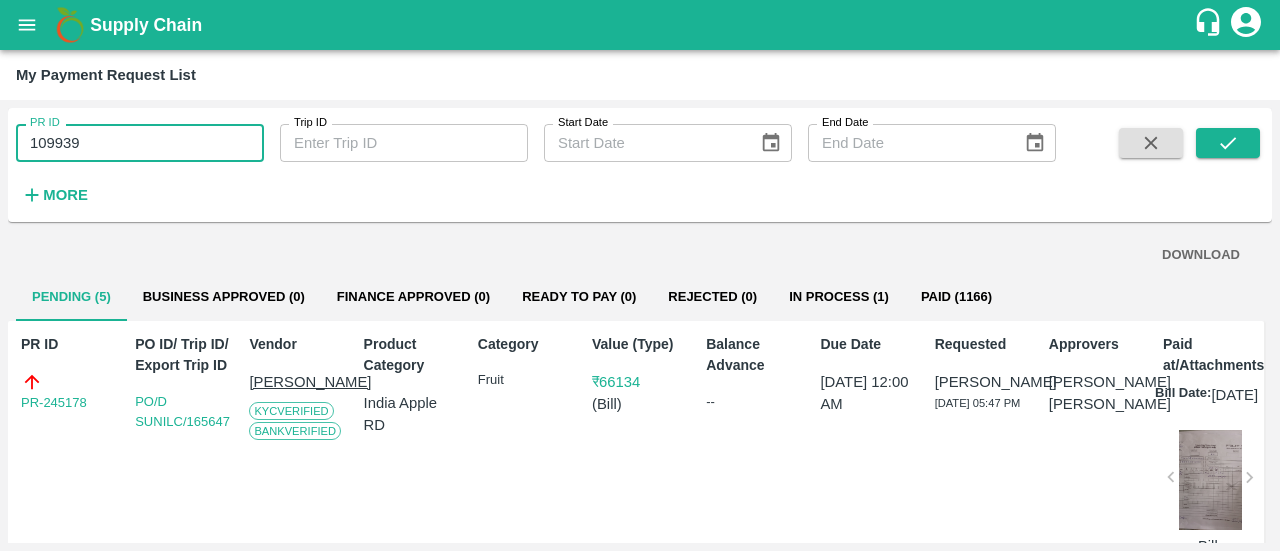 type on "109939" 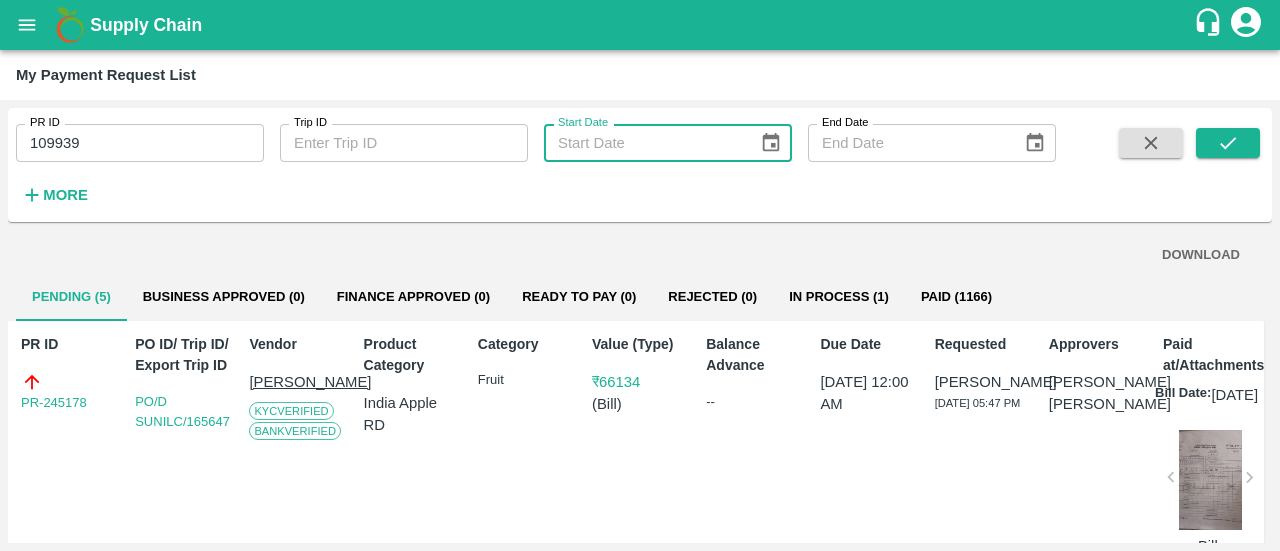 type on "DD/MM/YYYY" 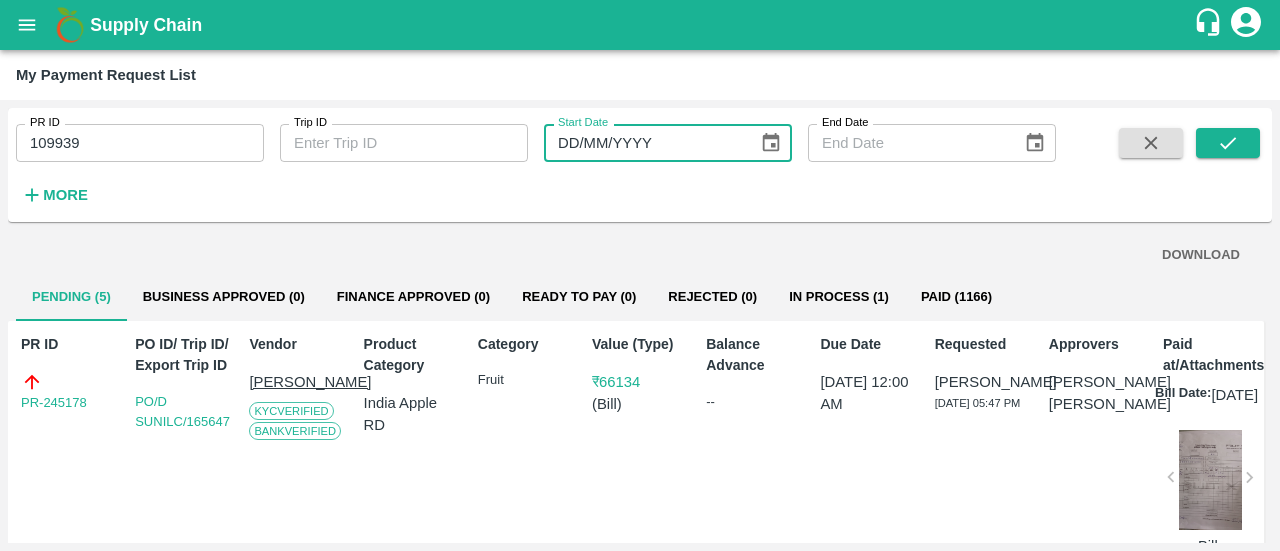 click on "DD/MM/YYYY" at bounding box center [644, 143] 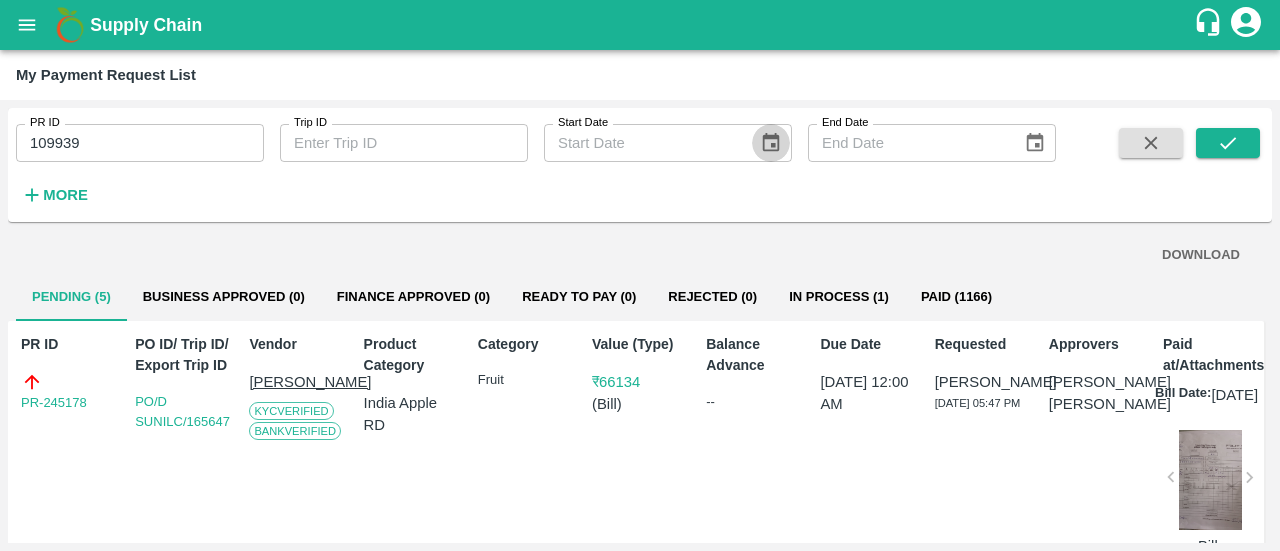 click 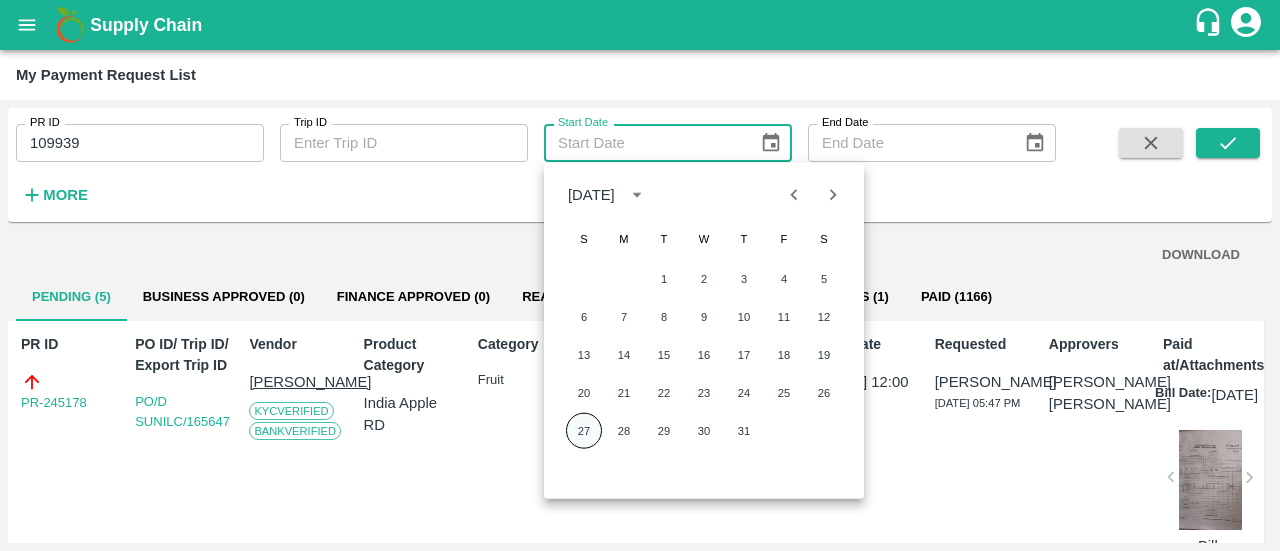 click on "27" at bounding box center [584, 431] 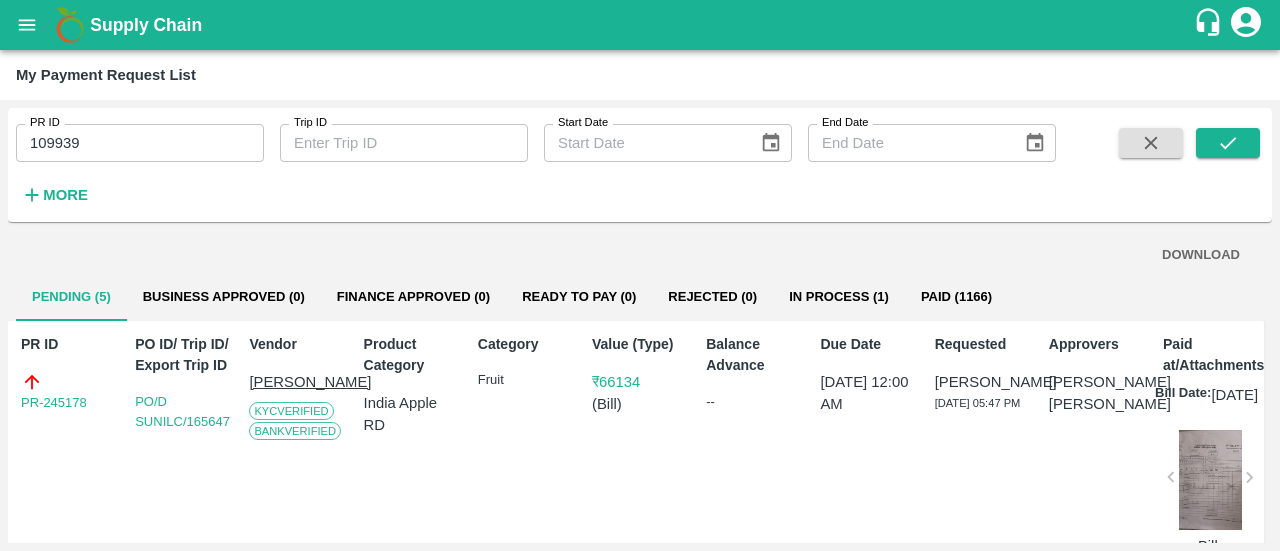 type on "[DATE]" 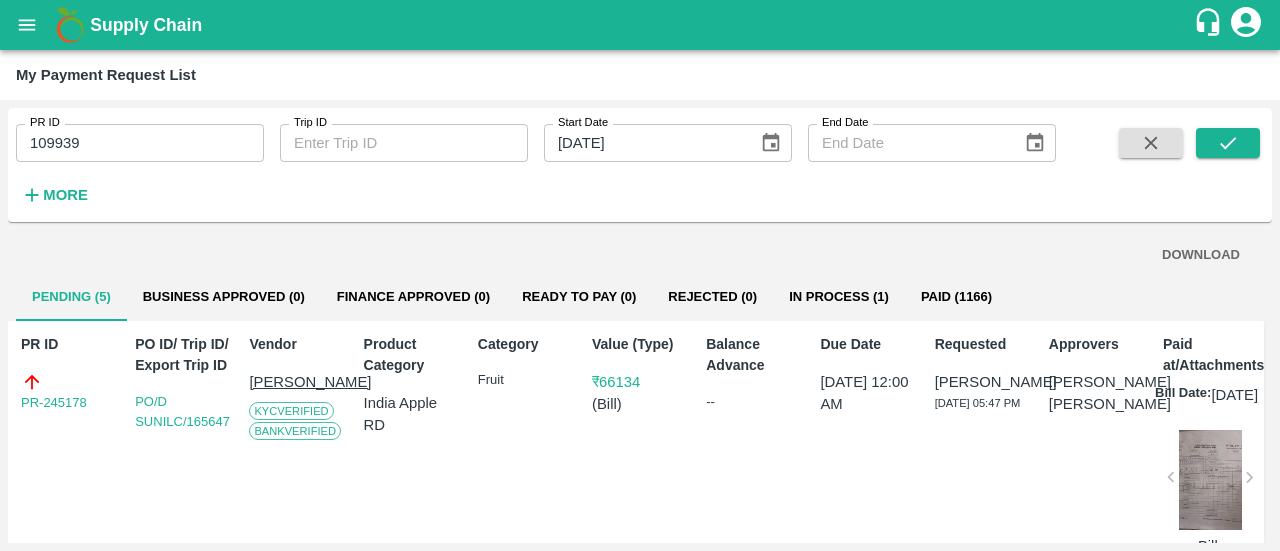 type on "DD/MM/YYYY" 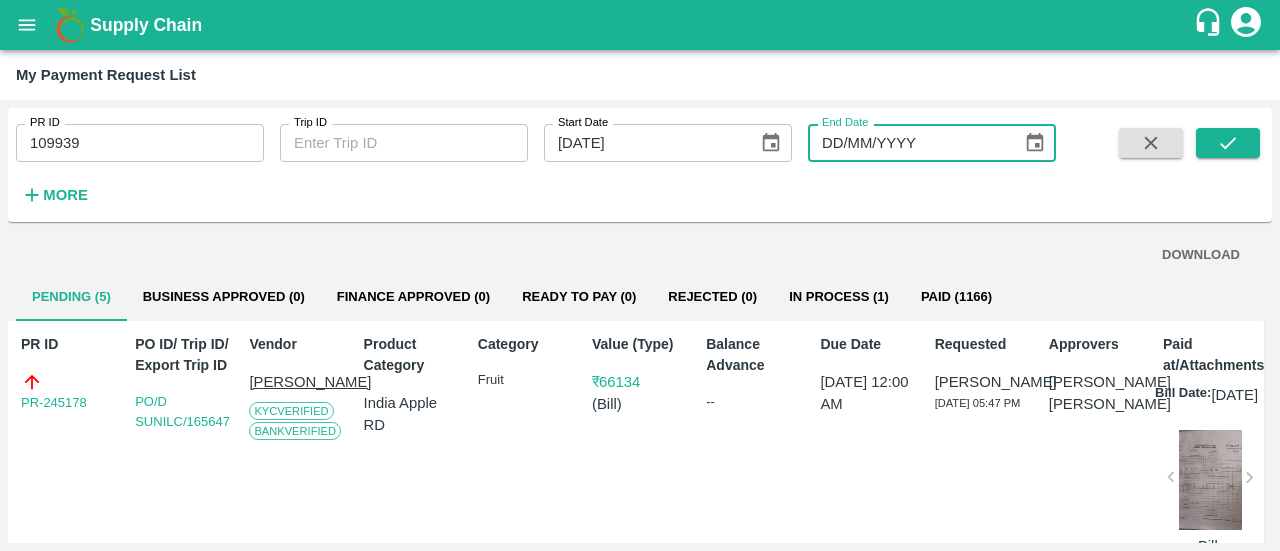 click on "DD/MM/YYYY" at bounding box center (908, 143) 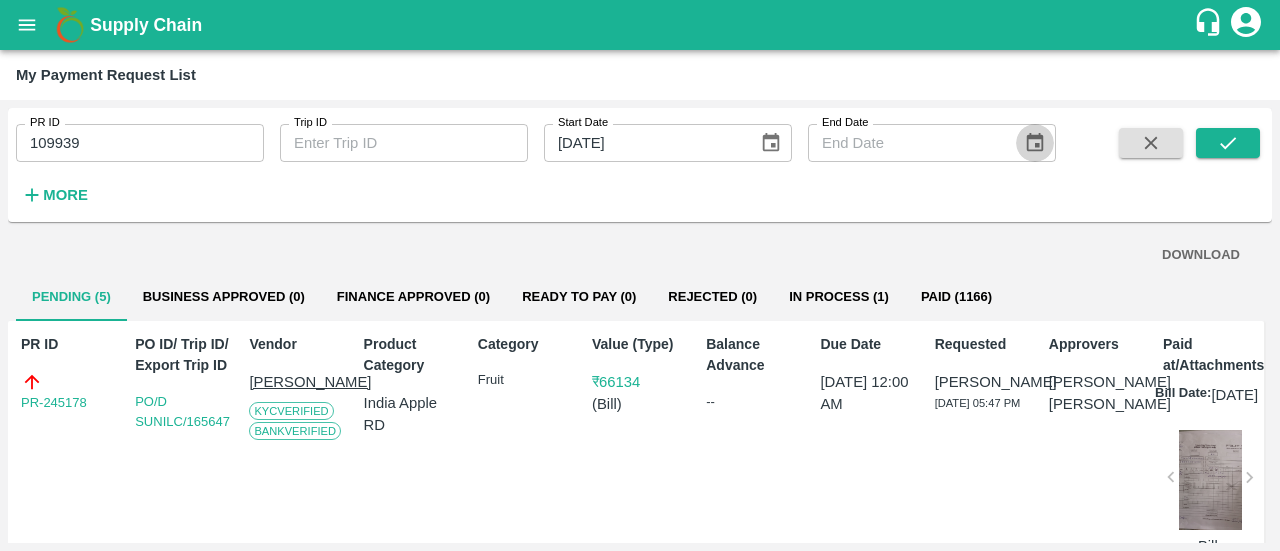 click 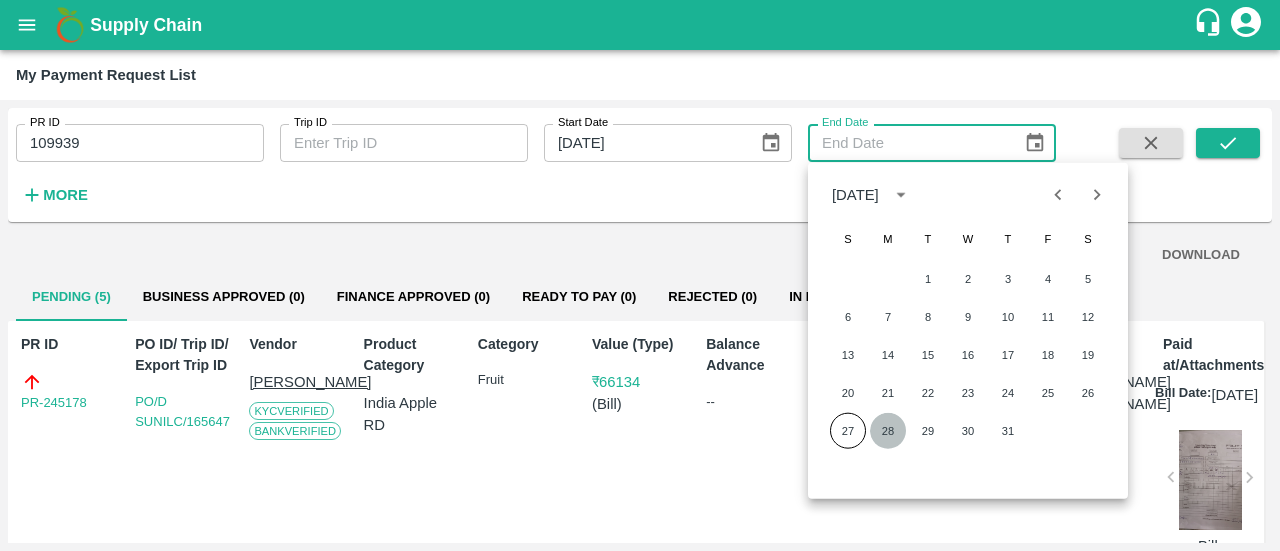 click on "28" at bounding box center (888, 431) 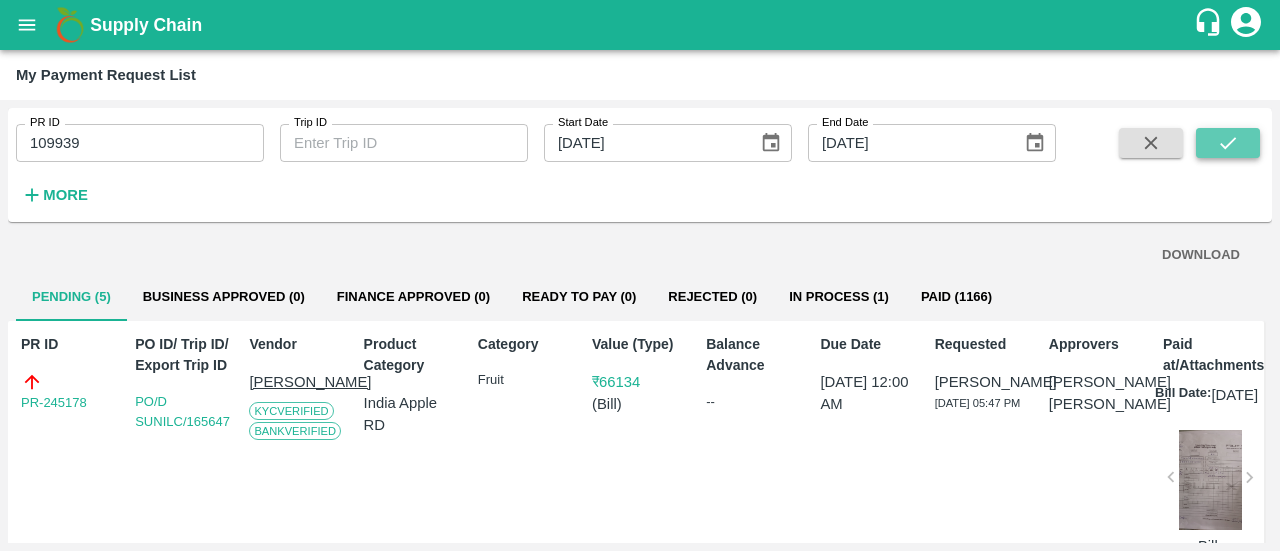 click 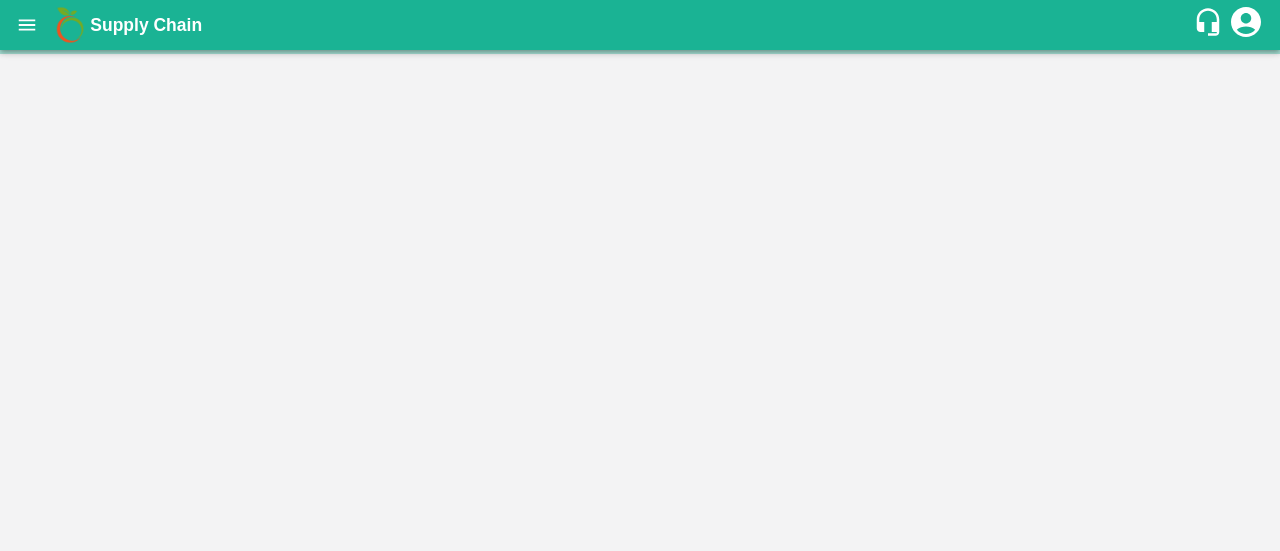 scroll, scrollTop: 0, scrollLeft: 0, axis: both 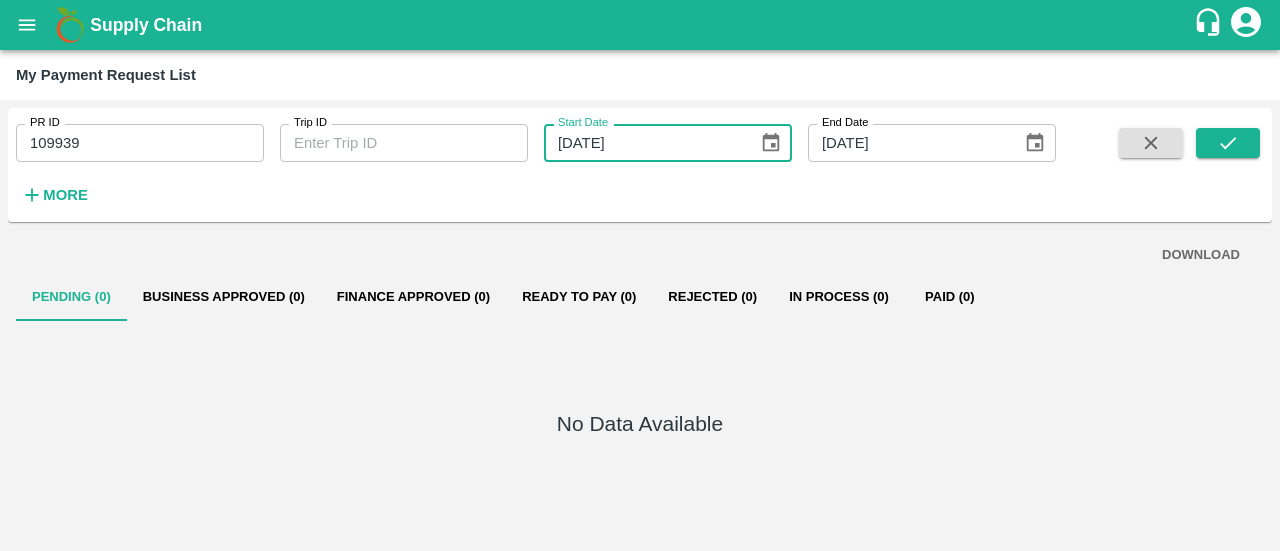click on "[DATE]" at bounding box center [644, 143] 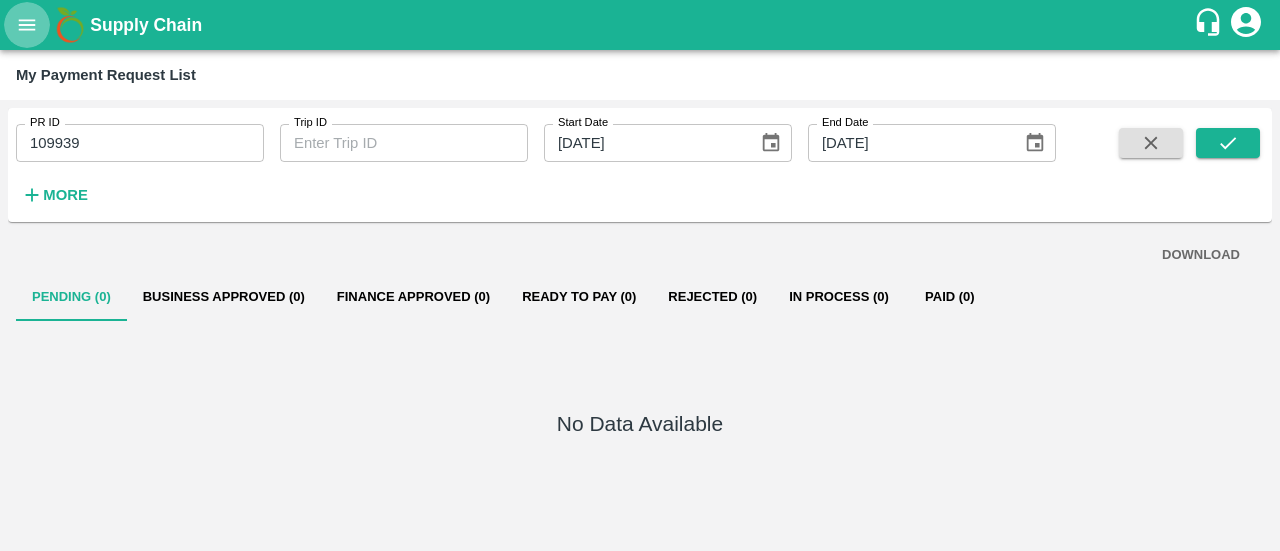 click 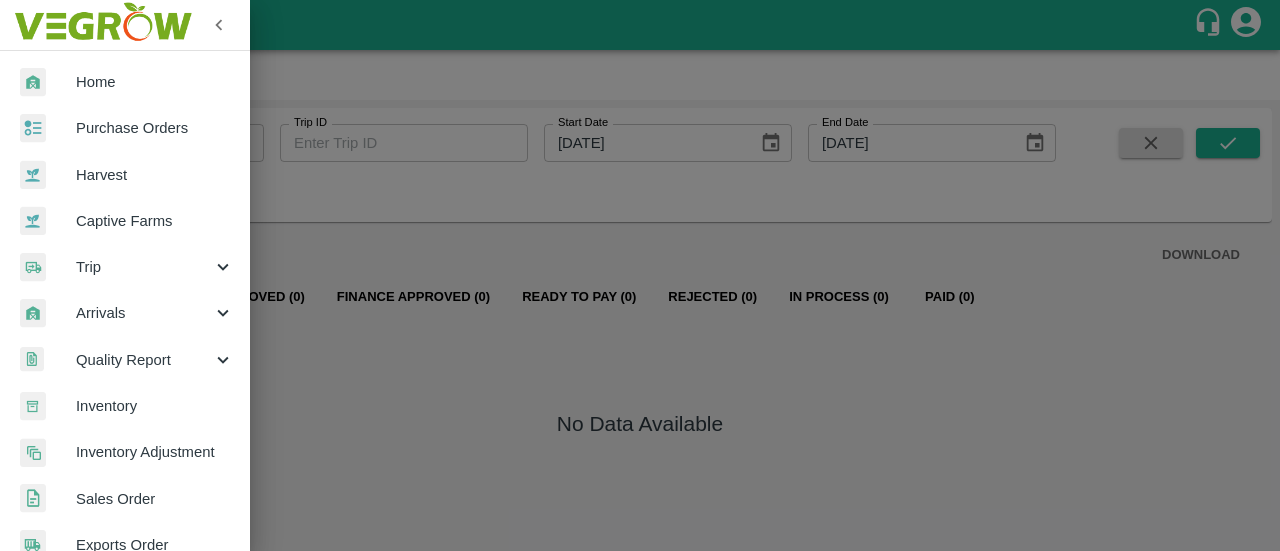 scroll, scrollTop: 588, scrollLeft: 0, axis: vertical 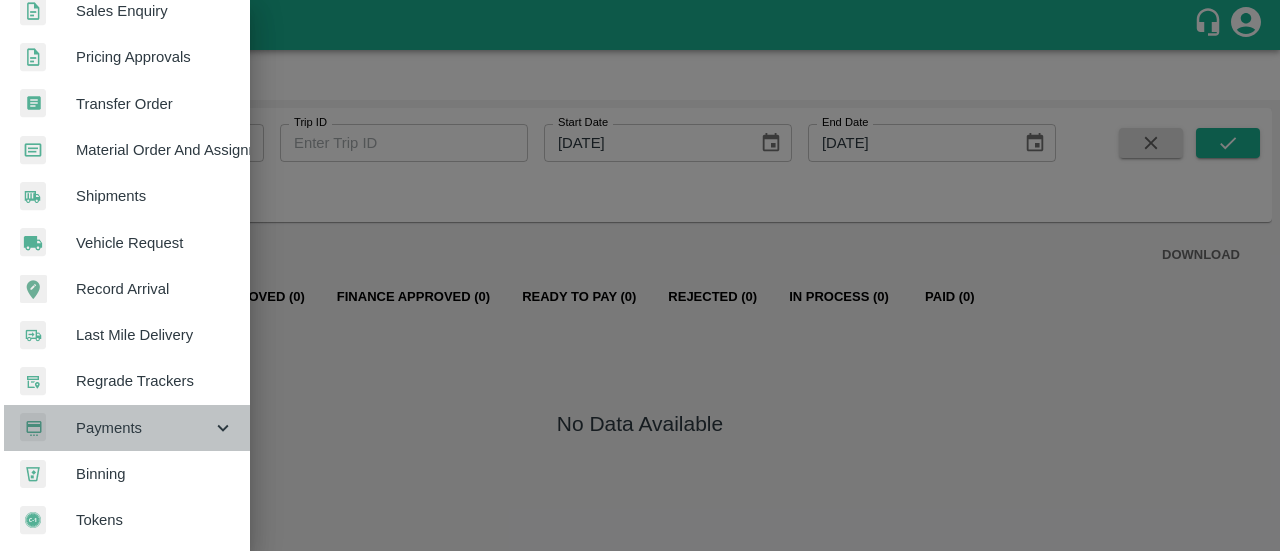 click on "Payments" at bounding box center [144, 428] 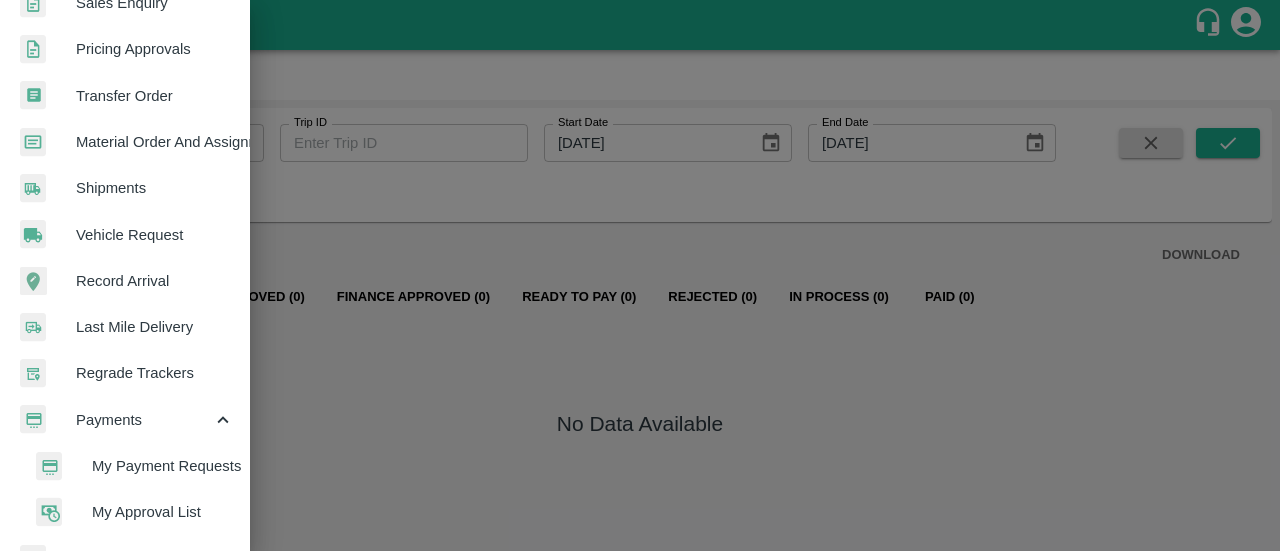 click on "My Payment Requests" at bounding box center (163, 466) 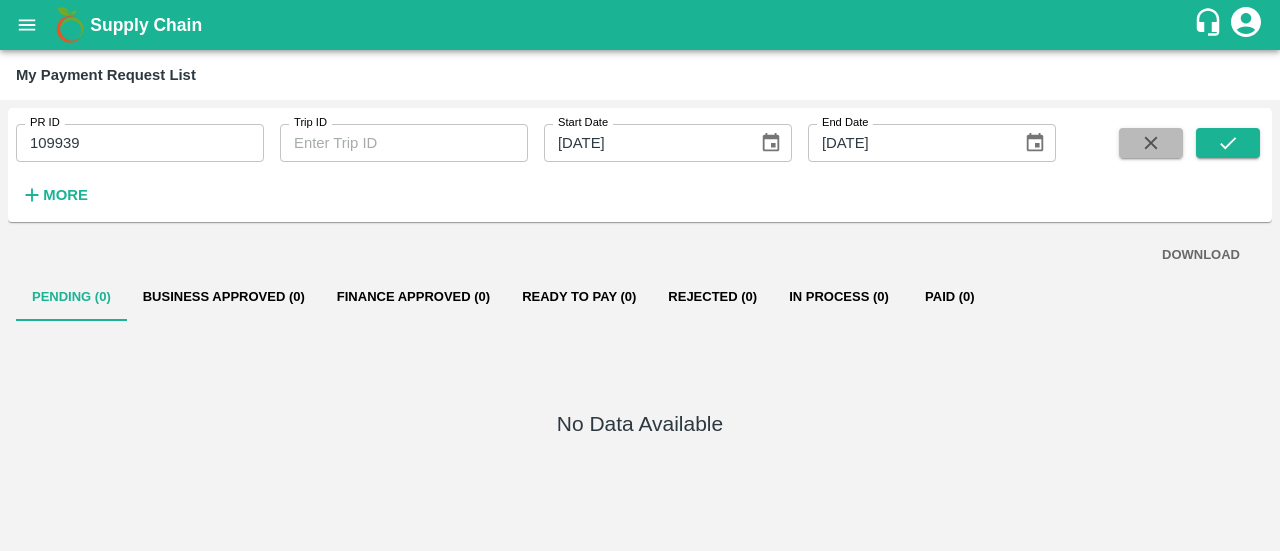 click 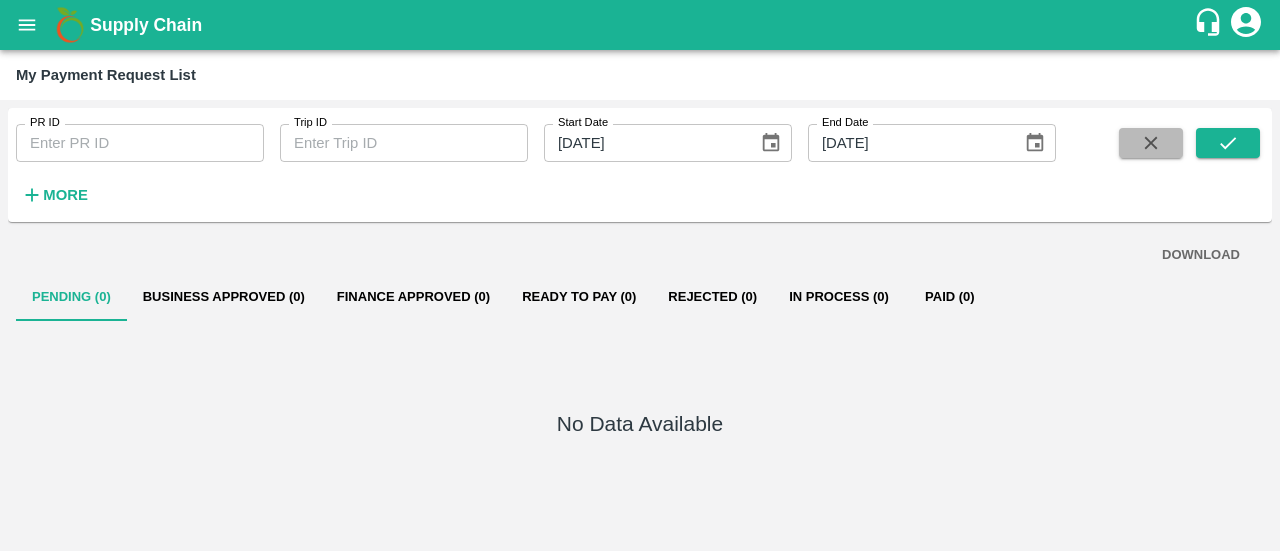 type 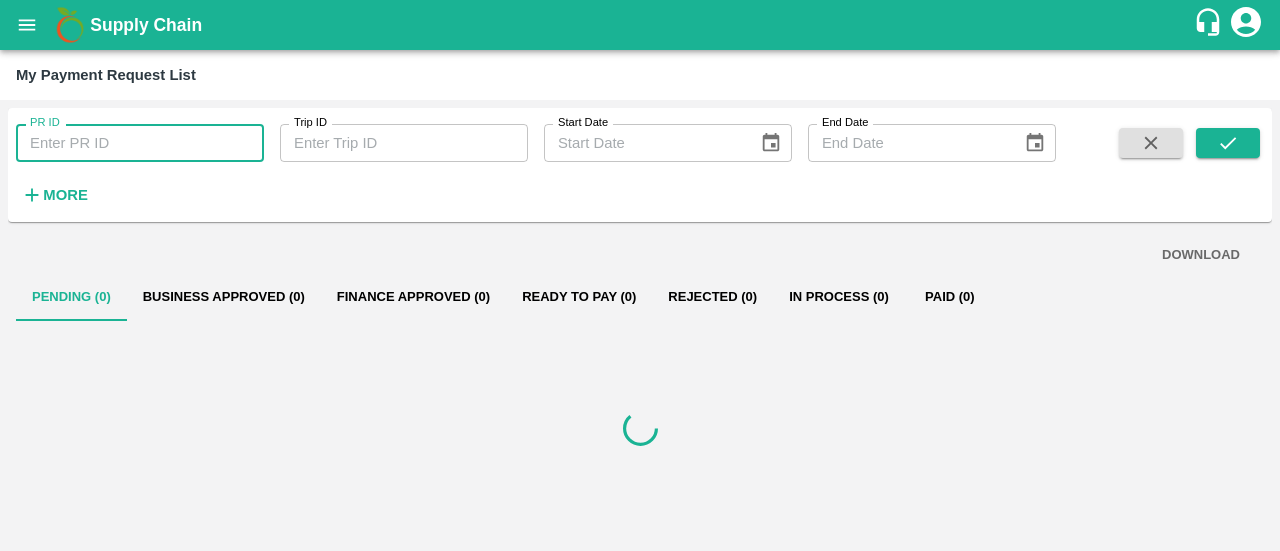 click on "PR ID" at bounding box center [140, 143] 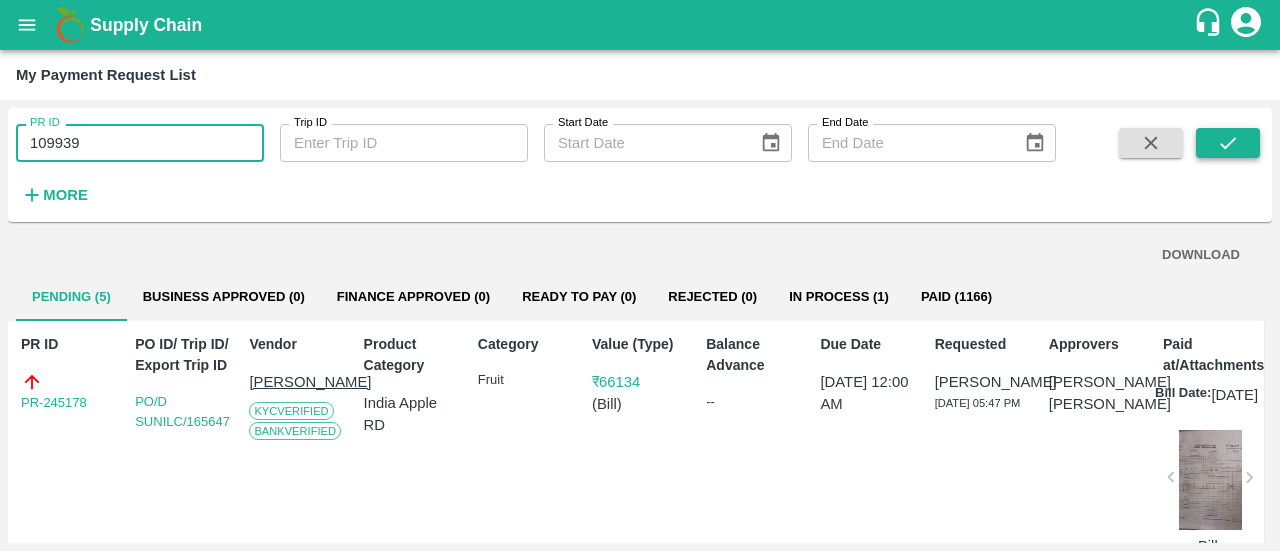 type on "109939" 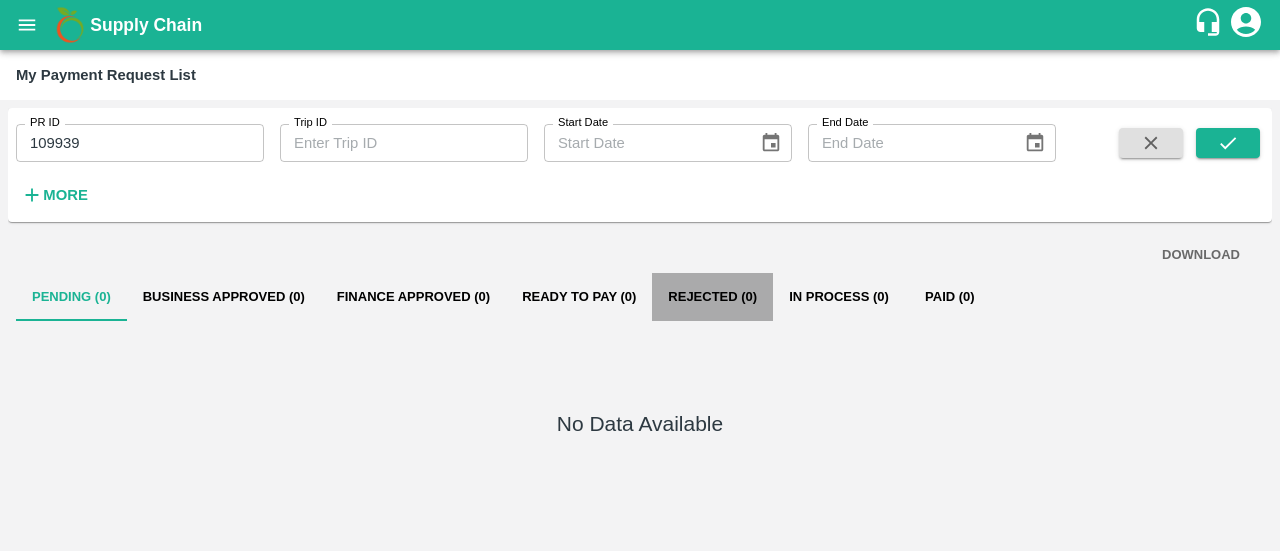 click on "Rejected (0)" at bounding box center [712, 297] 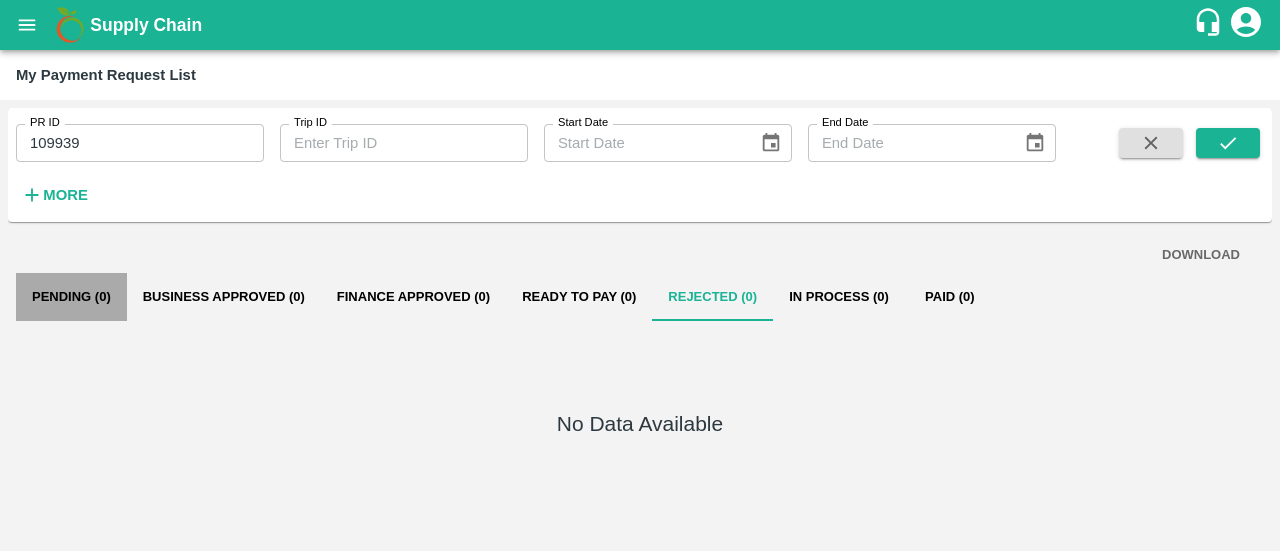 click on "Pending (0)" at bounding box center [71, 297] 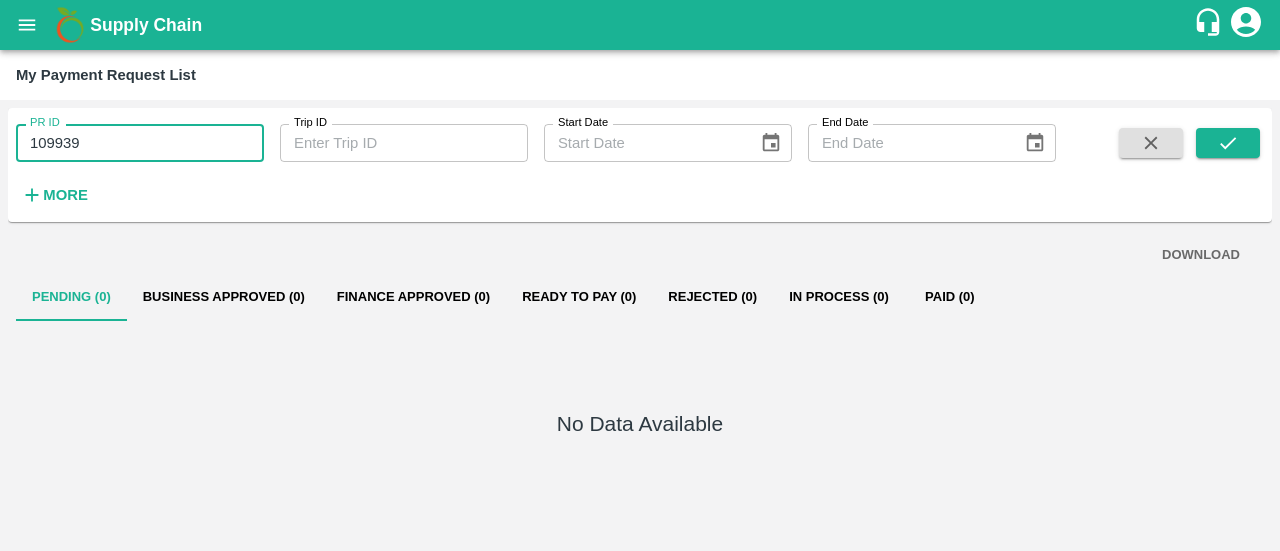 click on "109939" at bounding box center [140, 143] 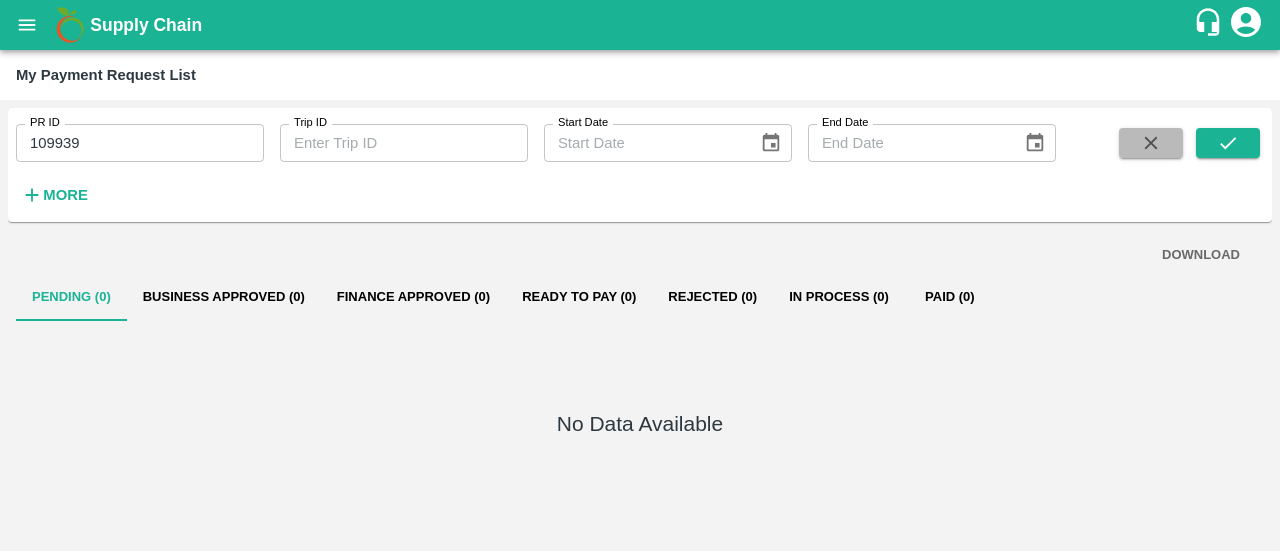 click at bounding box center (1151, 143) 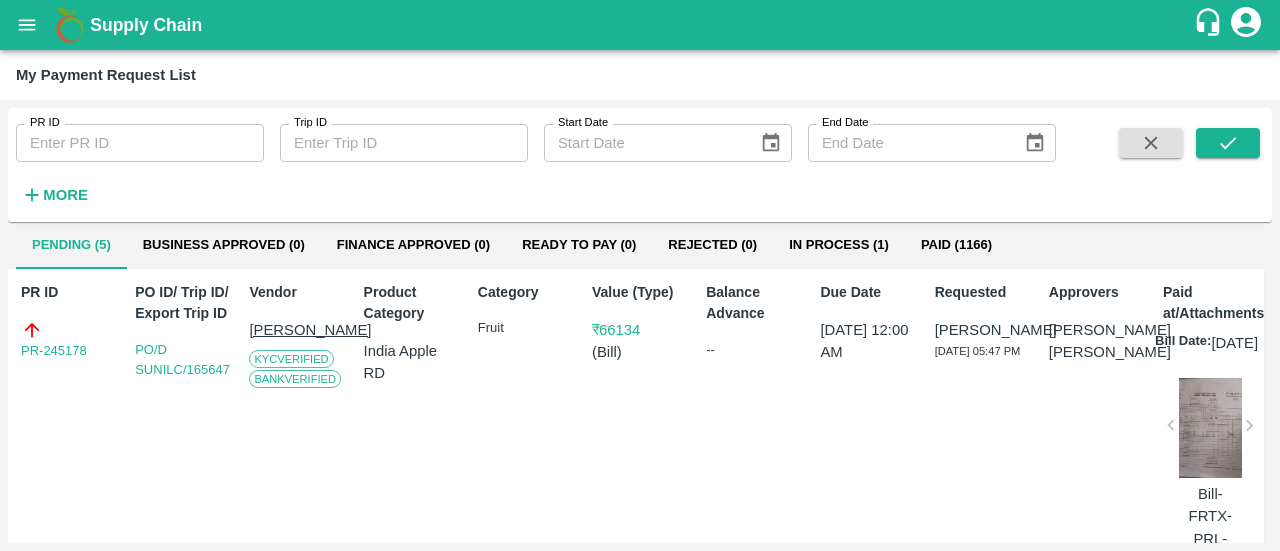 scroll, scrollTop: 30, scrollLeft: 0, axis: vertical 